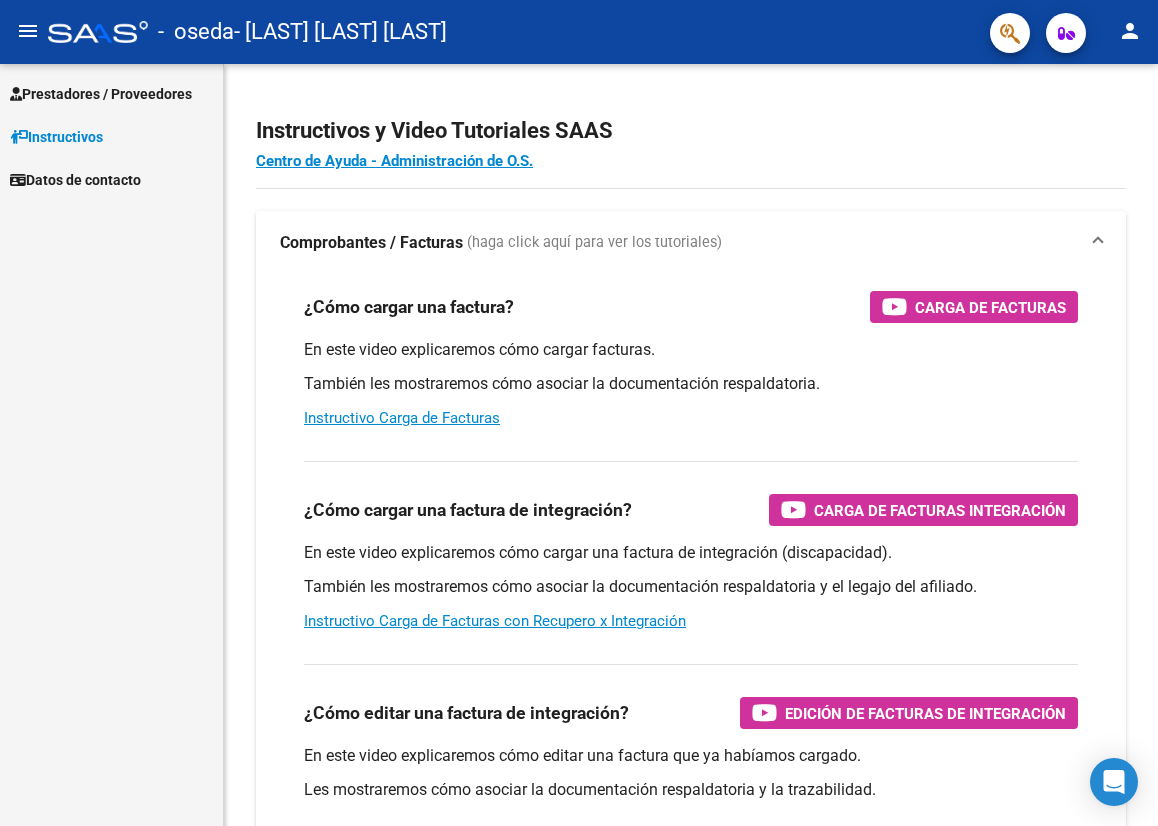 scroll, scrollTop: 0, scrollLeft: 0, axis: both 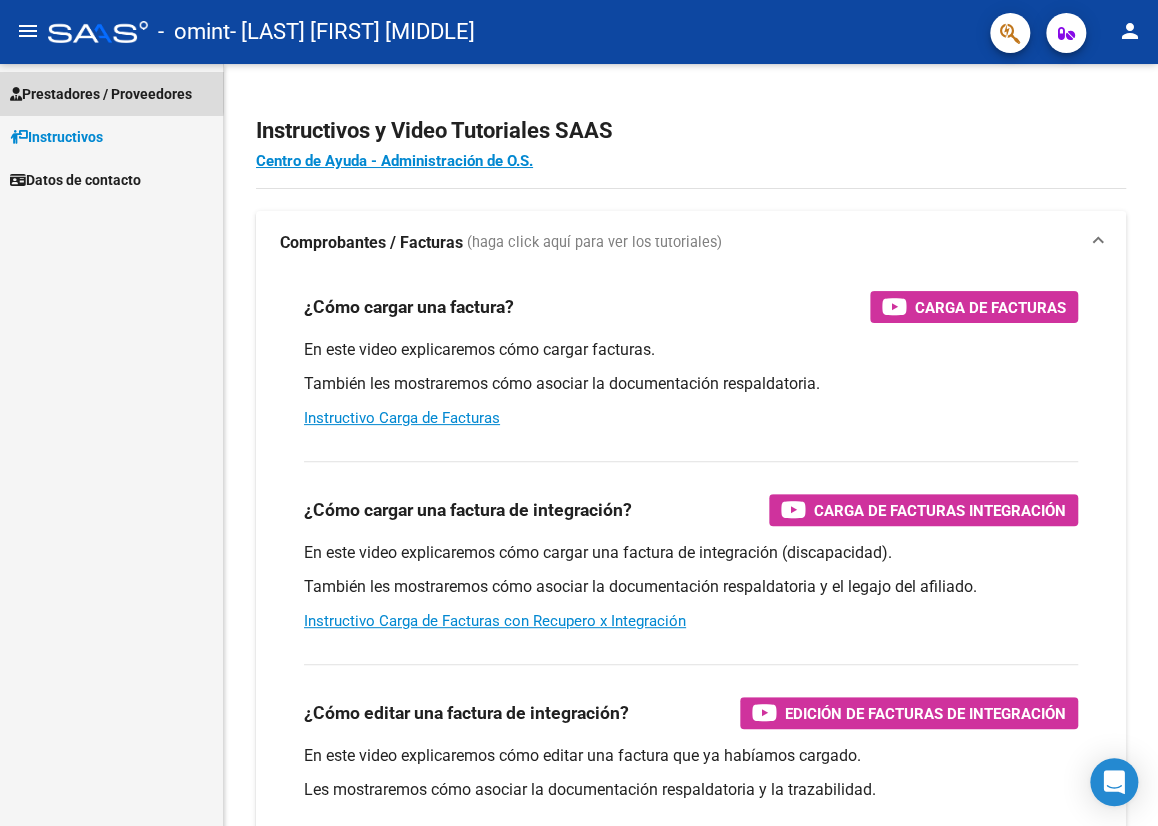 click on "Prestadores / Proveedores" at bounding box center [101, 94] 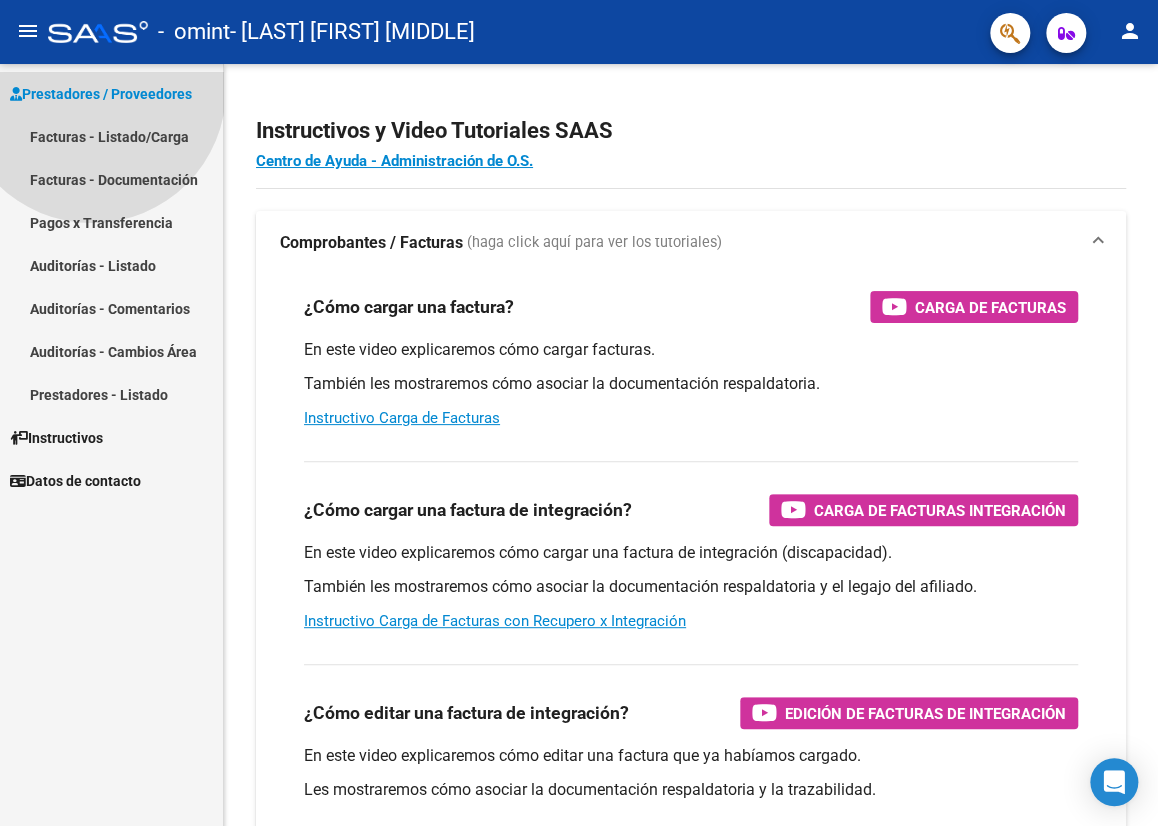 click on "Prestadores / Proveedores" at bounding box center (101, 94) 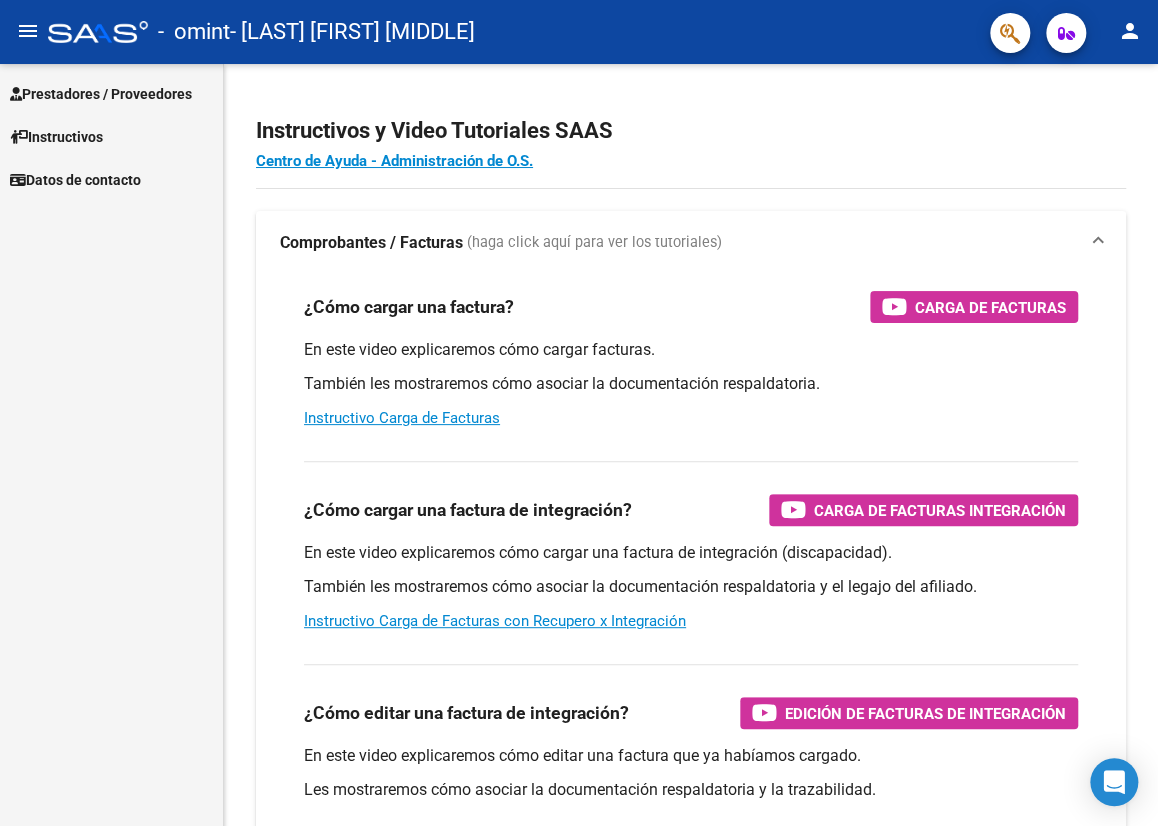 click on "Prestadores / Proveedores" at bounding box center (101, 94) 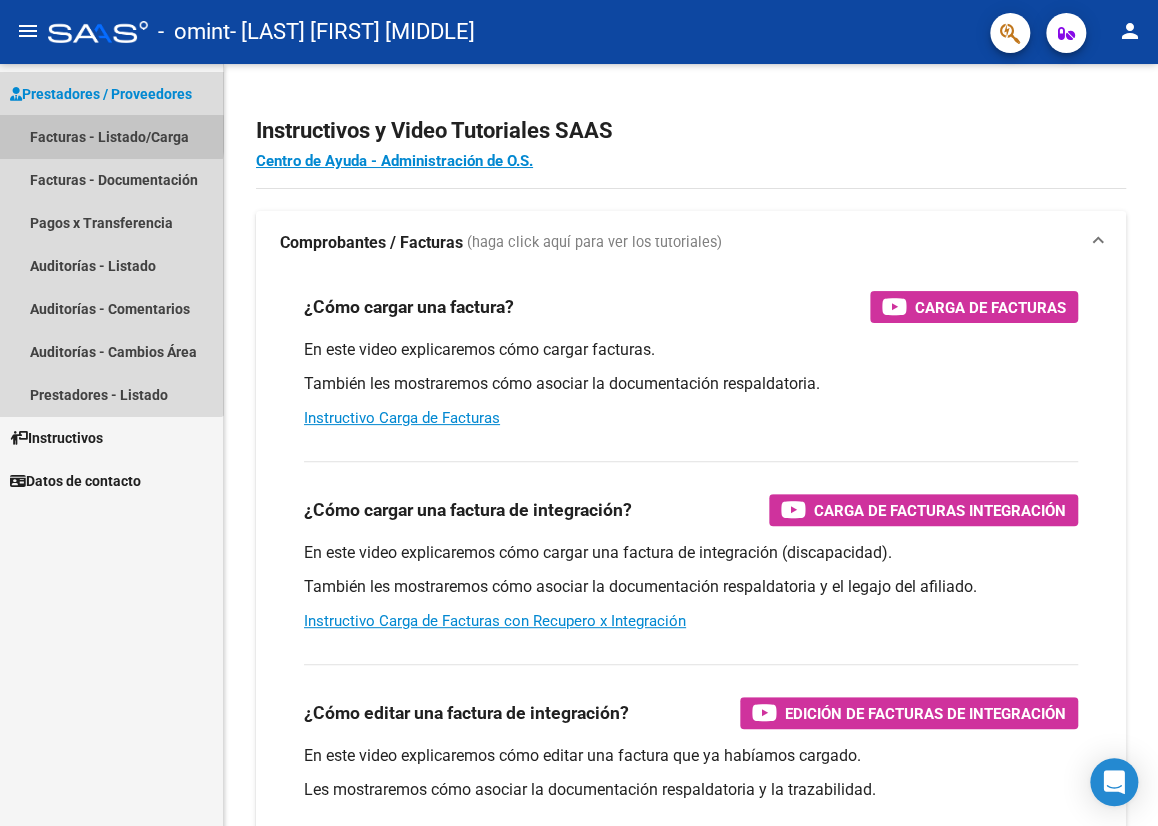 click on "Facturas - Listado/Carga" at bounding box center [111, 136] 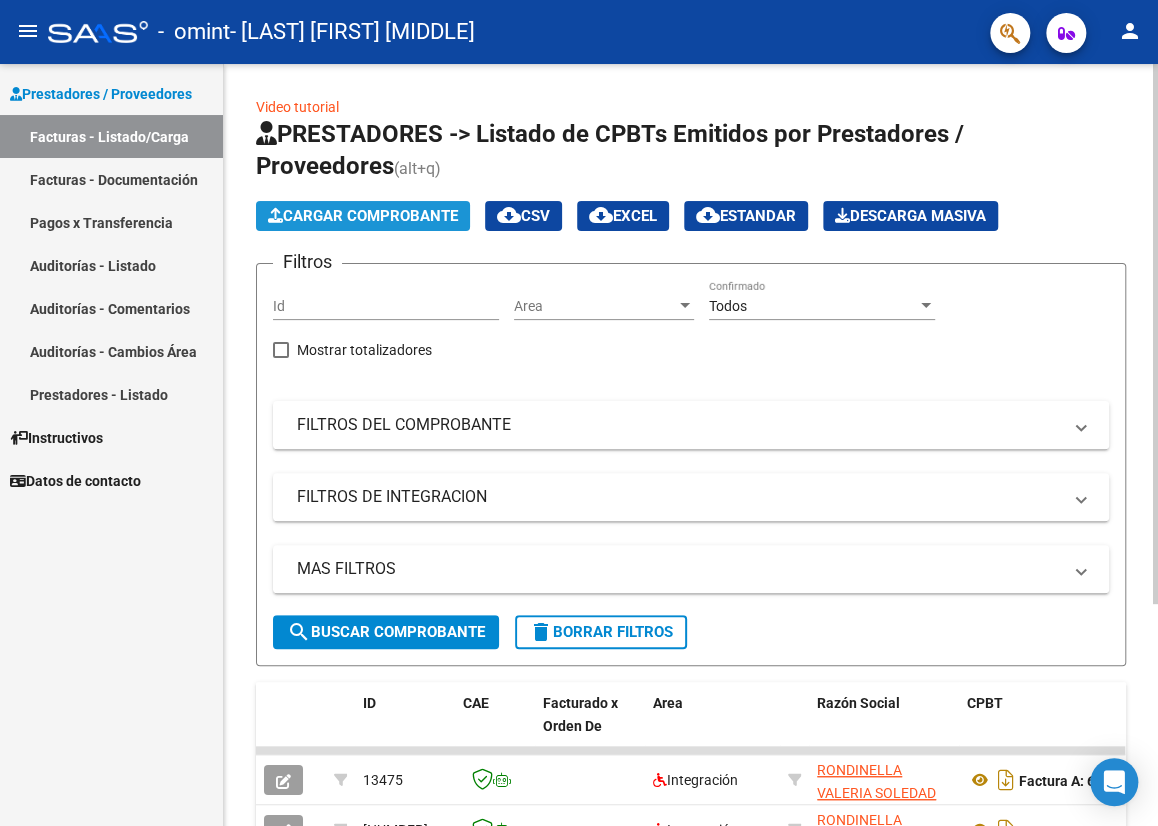 click on "Cargar Comprobante" 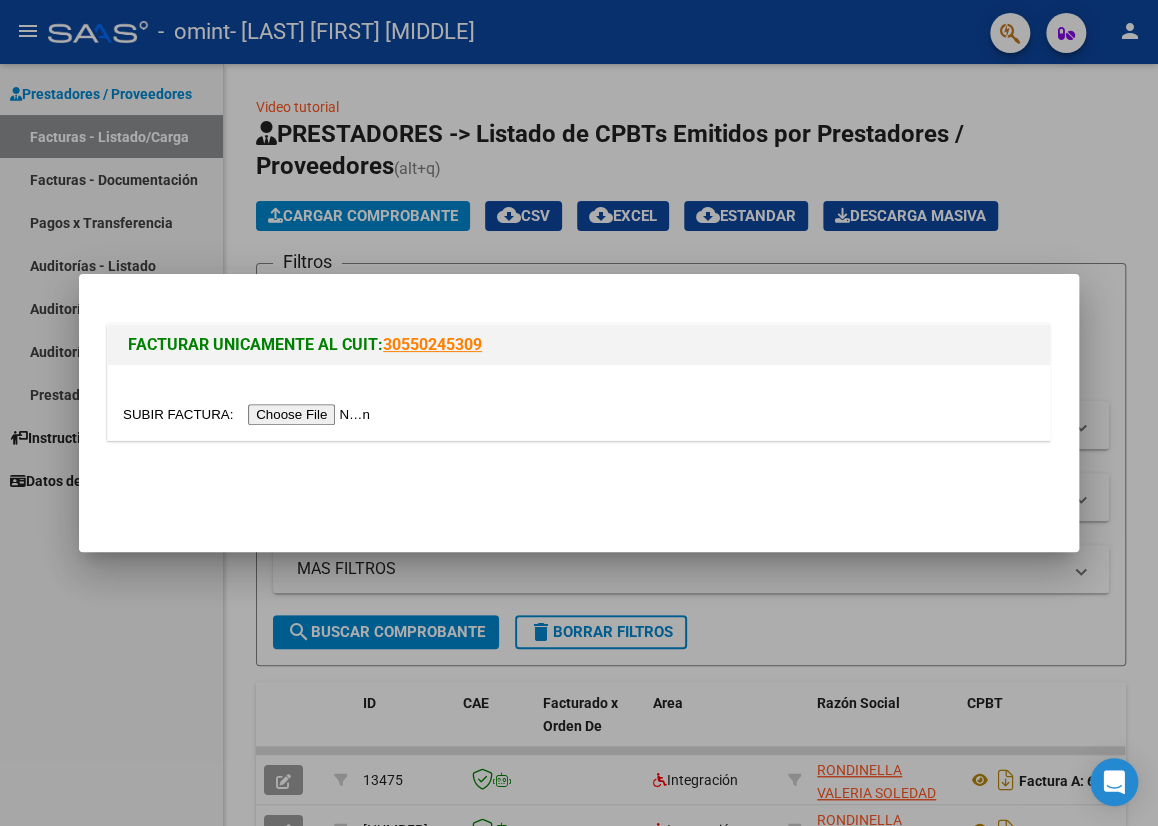 click at bounding box center (249, 414) 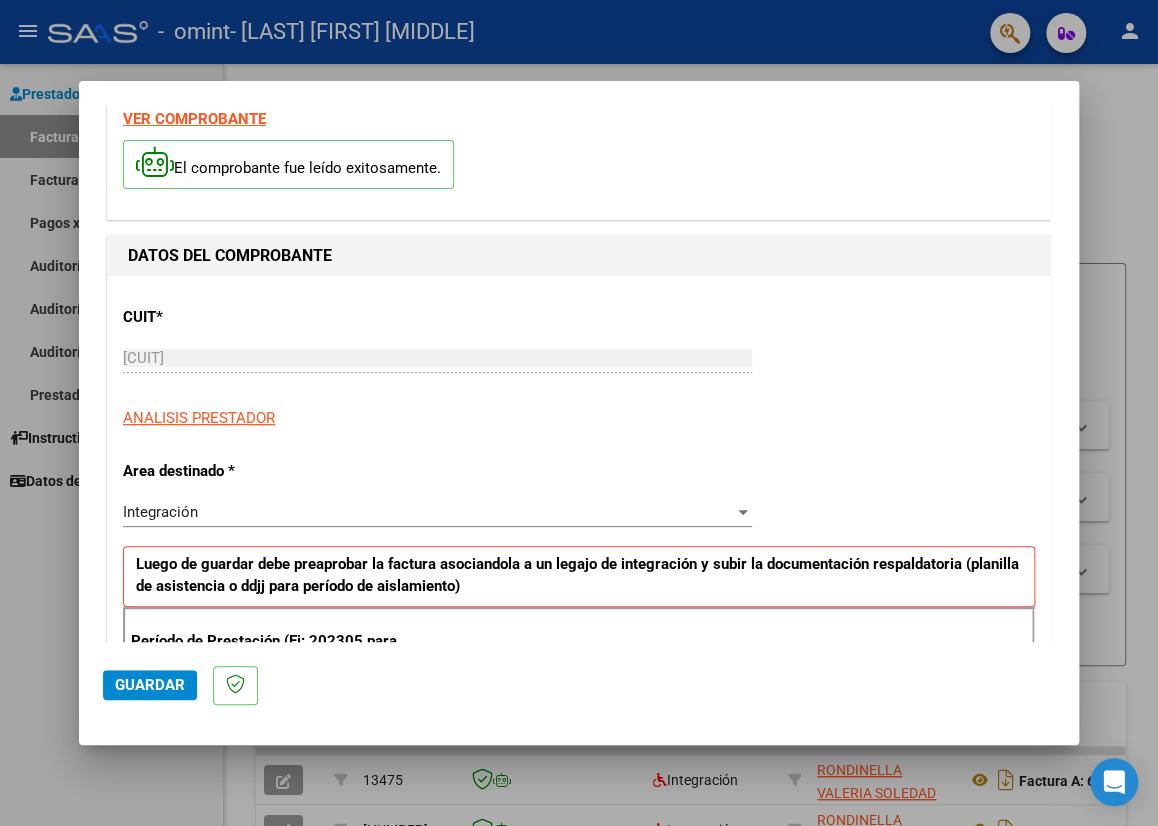 scroll, scrollTop: 120, scrollLeft: 0, axis: vertical 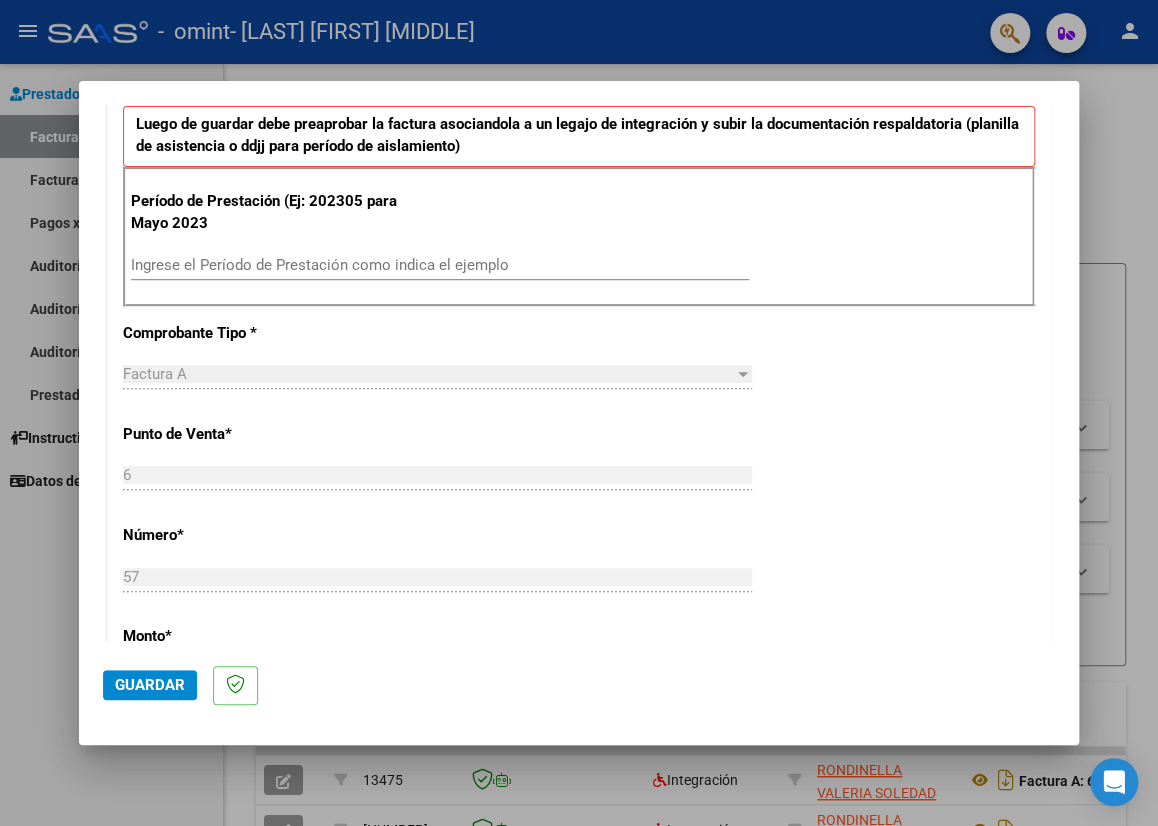 click on "Ingrese el Período de Prestación como indica el ejemplo" at bounding box center [440, 265] 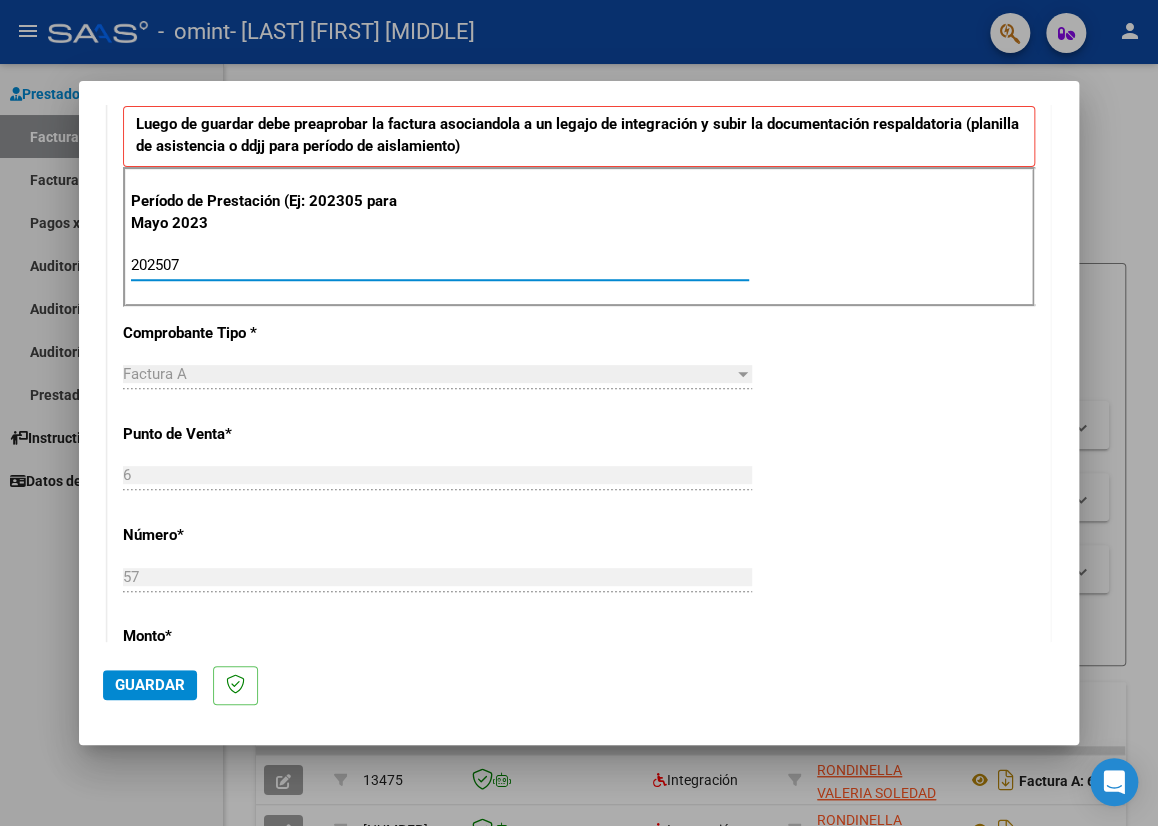 type on "202507" 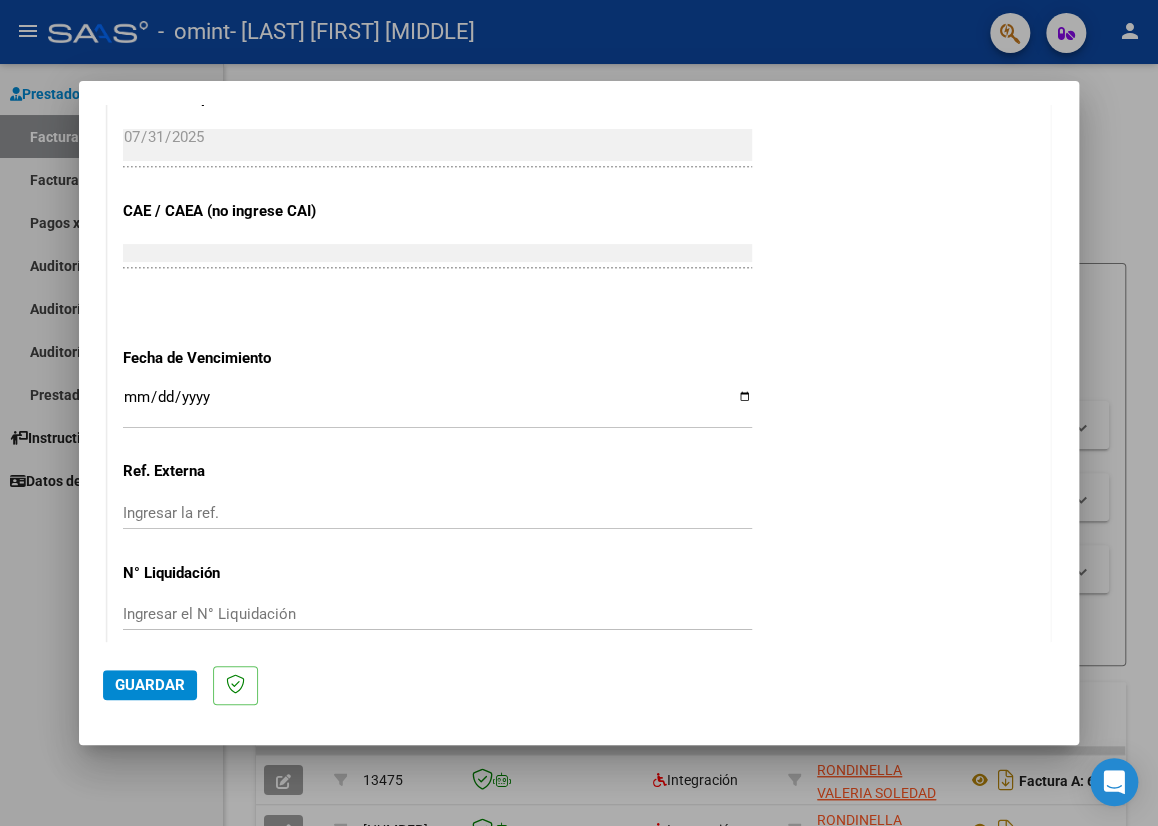 scroll, scrollTop: 1244, scrollLeft: 0, axis: vertical 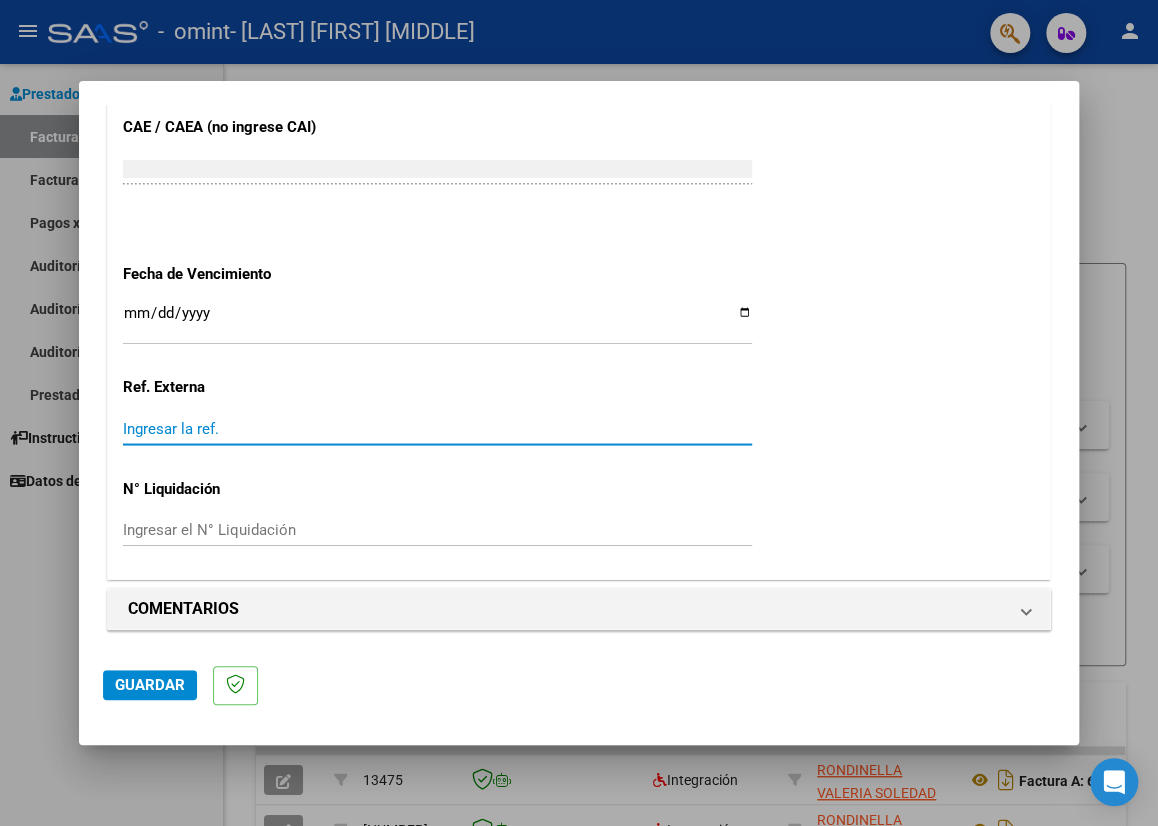 click on "Ingresar la ref." at bounding box center (437, 429) 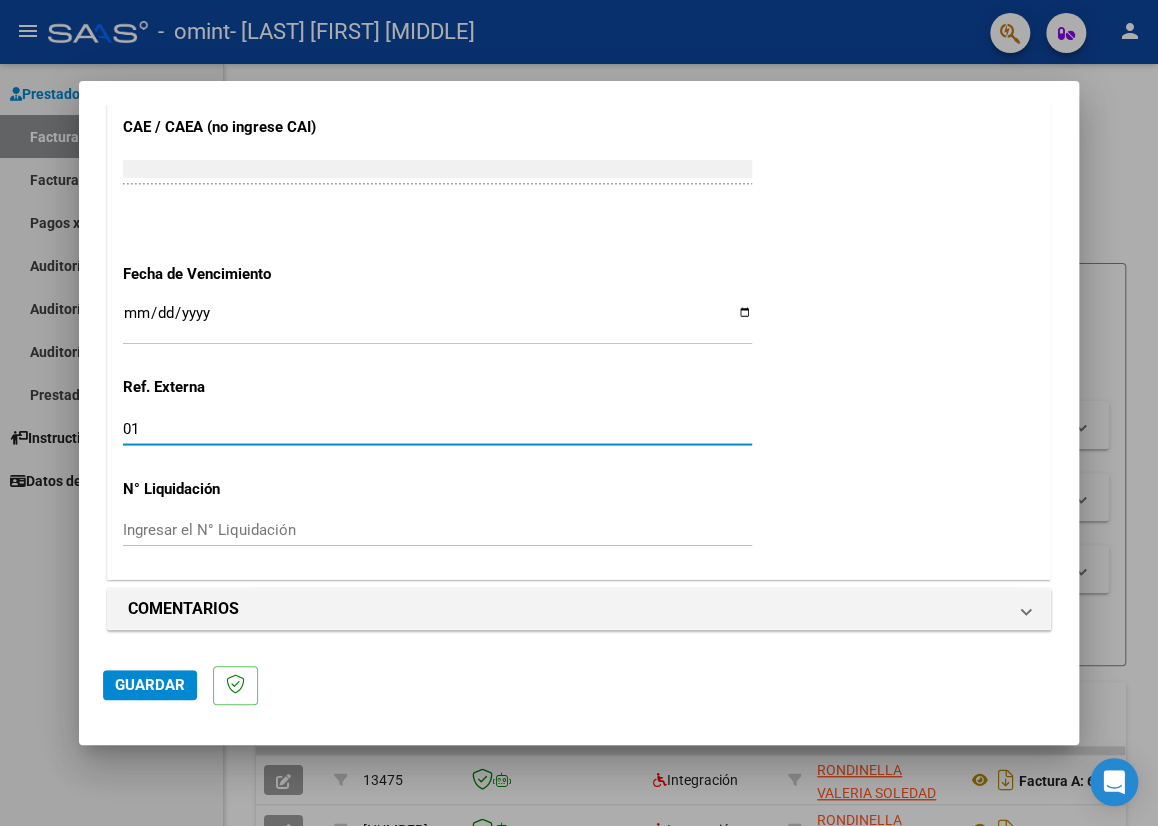 type on "01" 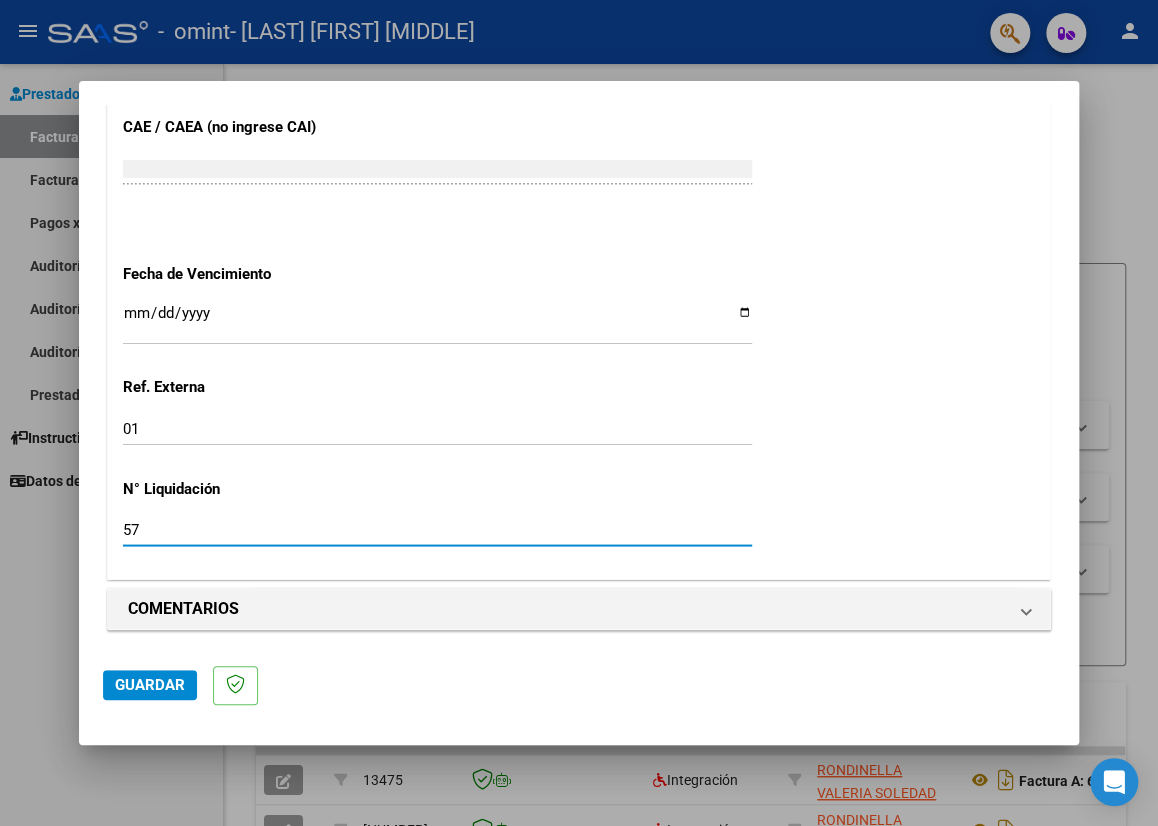 type on "57" 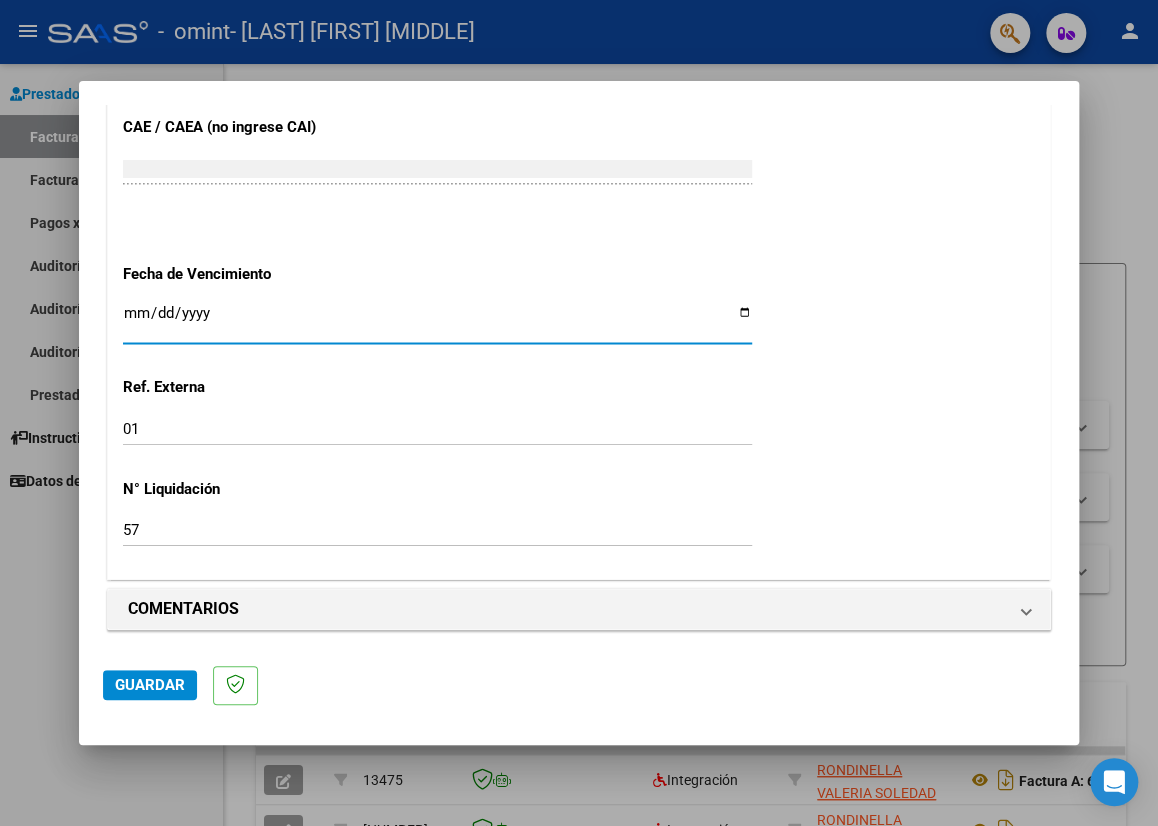 drag, startPoint x: 133, startPoint y: 309, endPoint x: 121, endPoint y: 305, distance: 12.649111 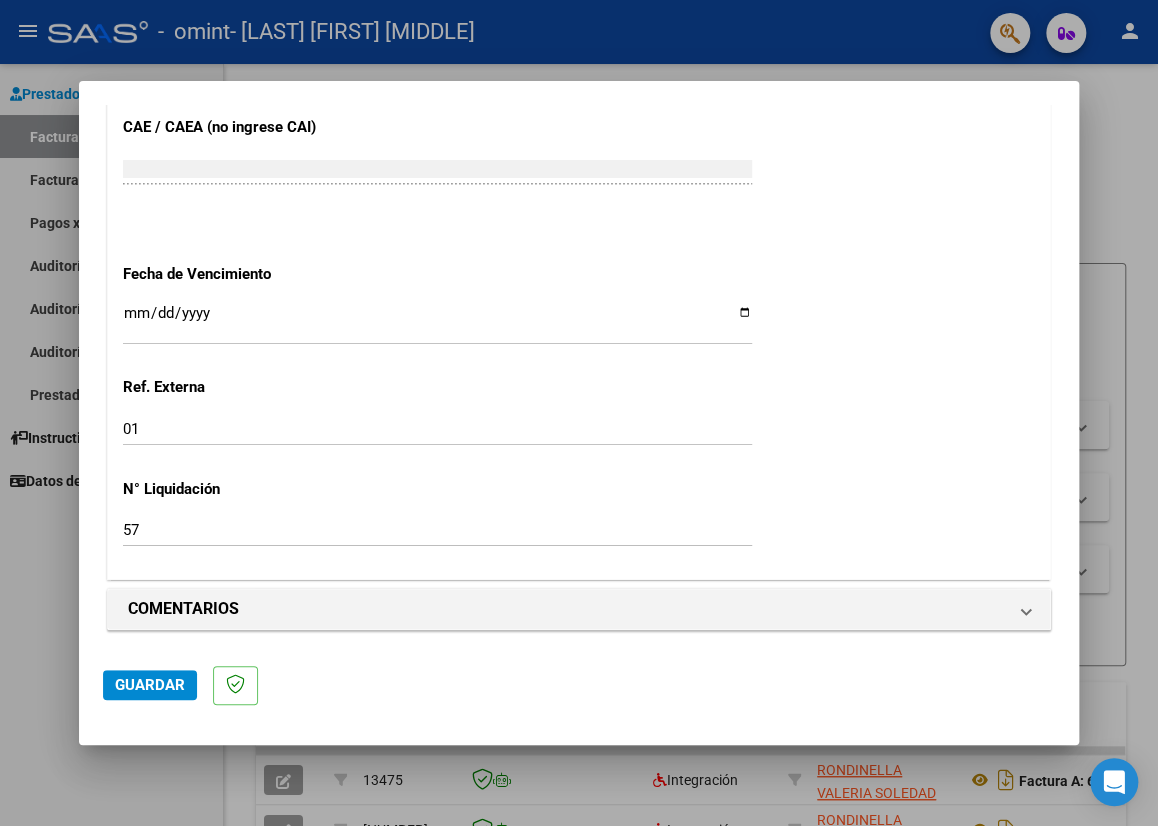 click on "N° Liquidación" 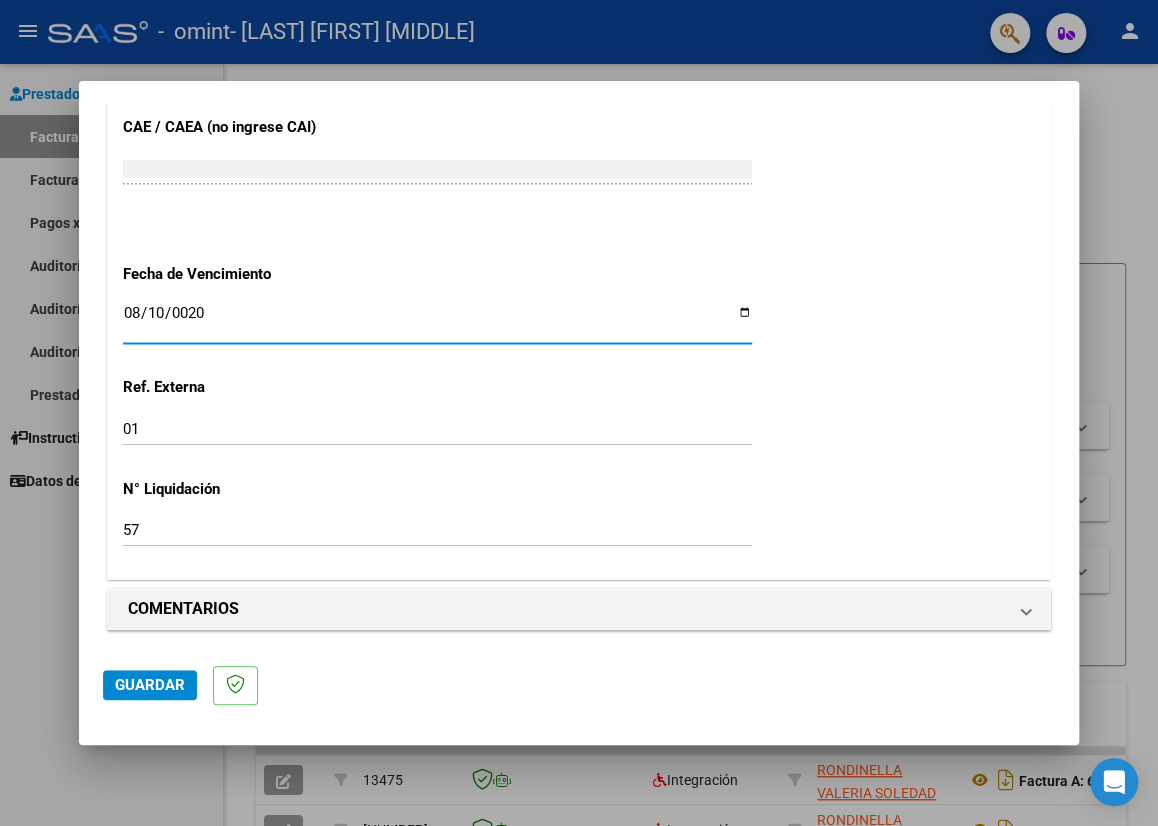 type on "[DATE]" 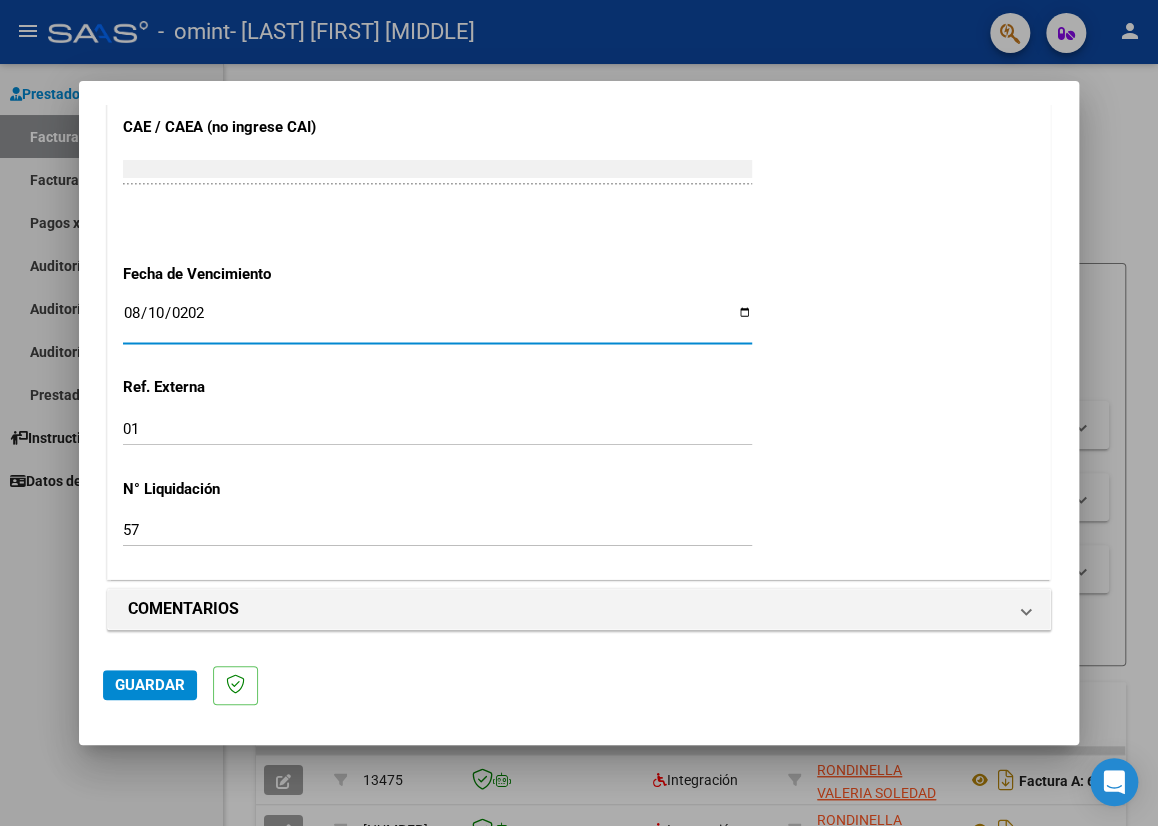 type on "2025-08-10" 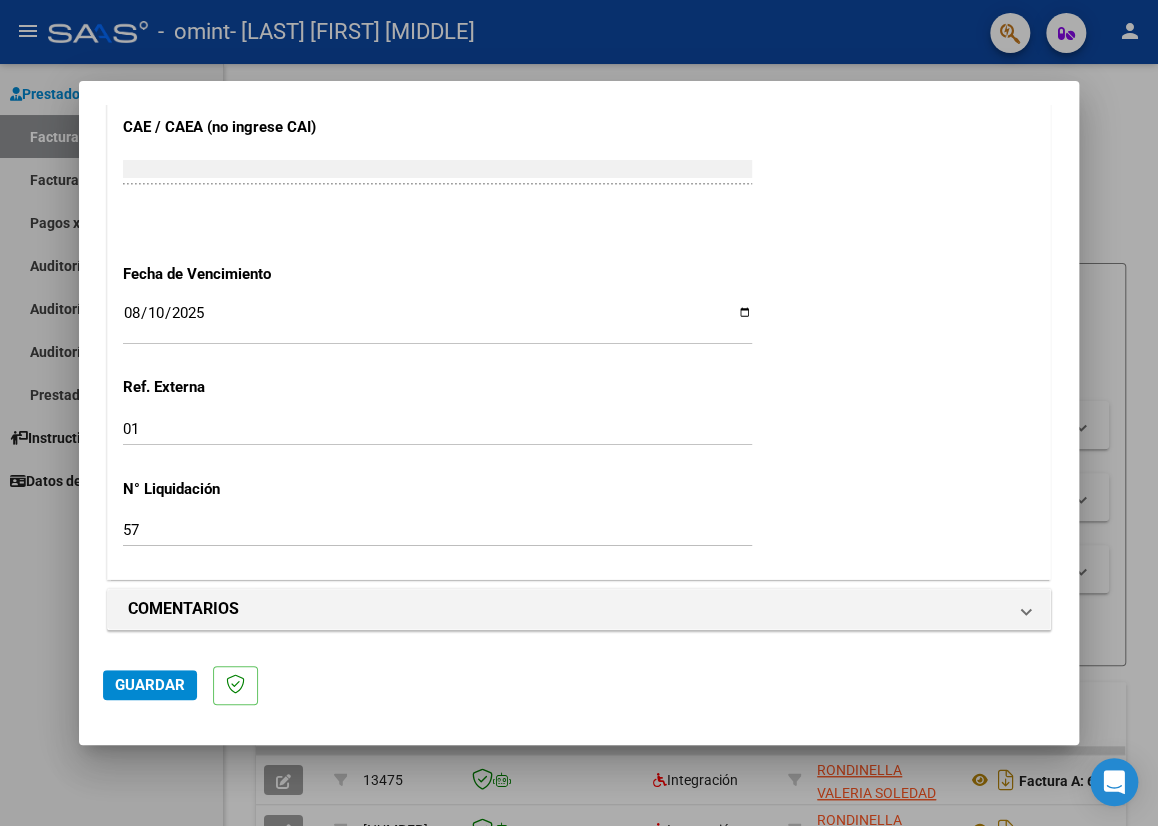 click on "Guardar" 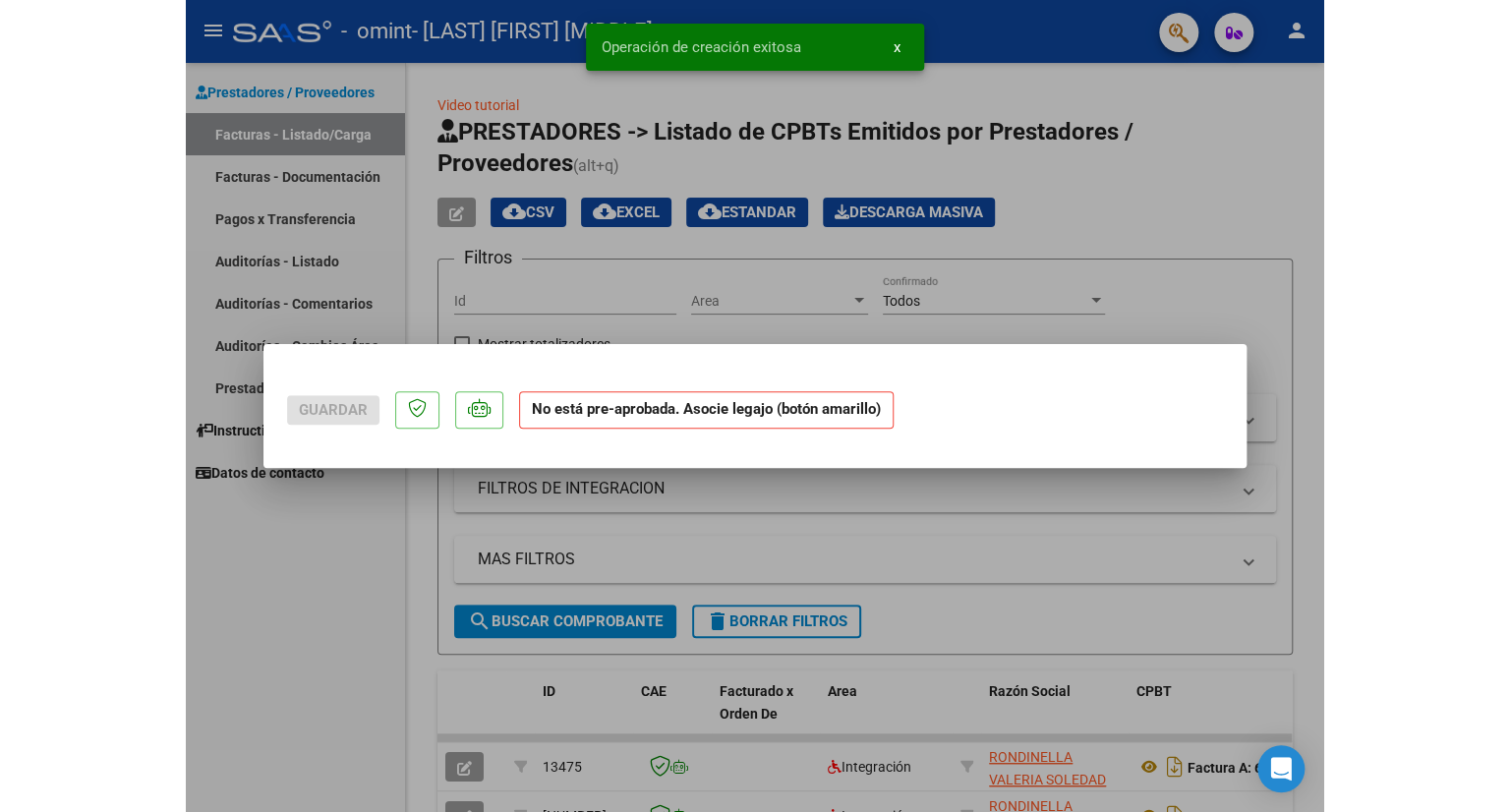 scroll, scrollTop: 0, scrollLeft: 0, axis: both 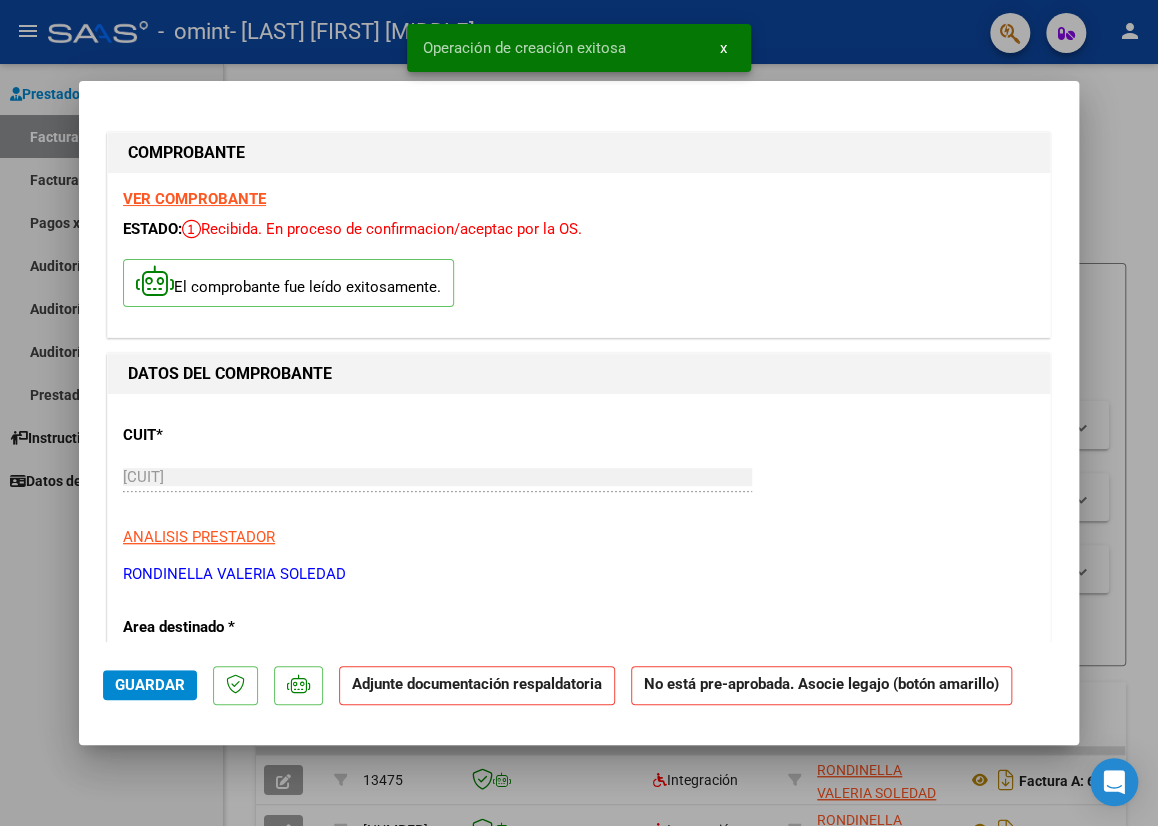 click on "Adjunte documentación respaldatoria" 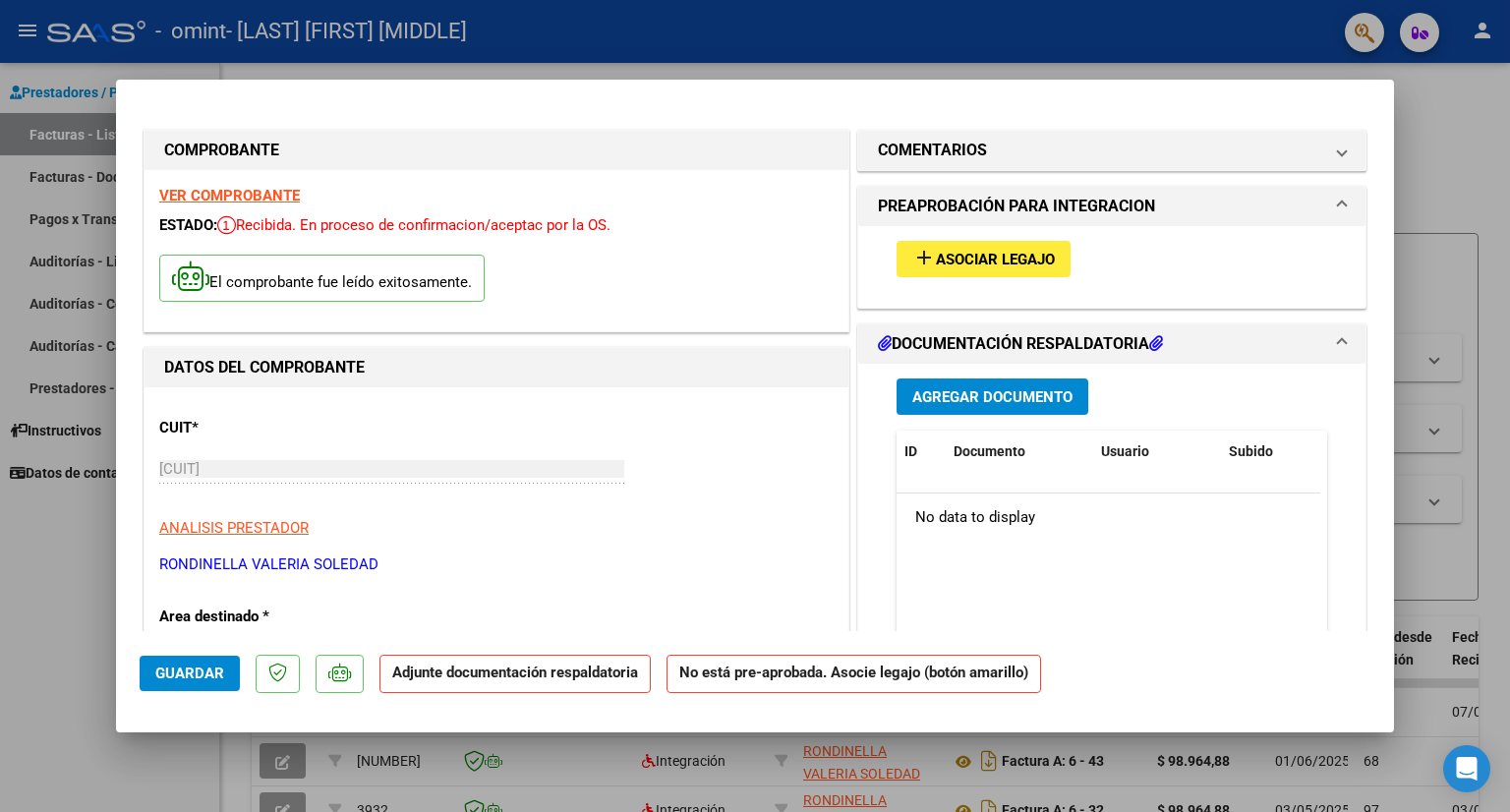 click on "Agregar Documento" at bounding box center [992, 397] 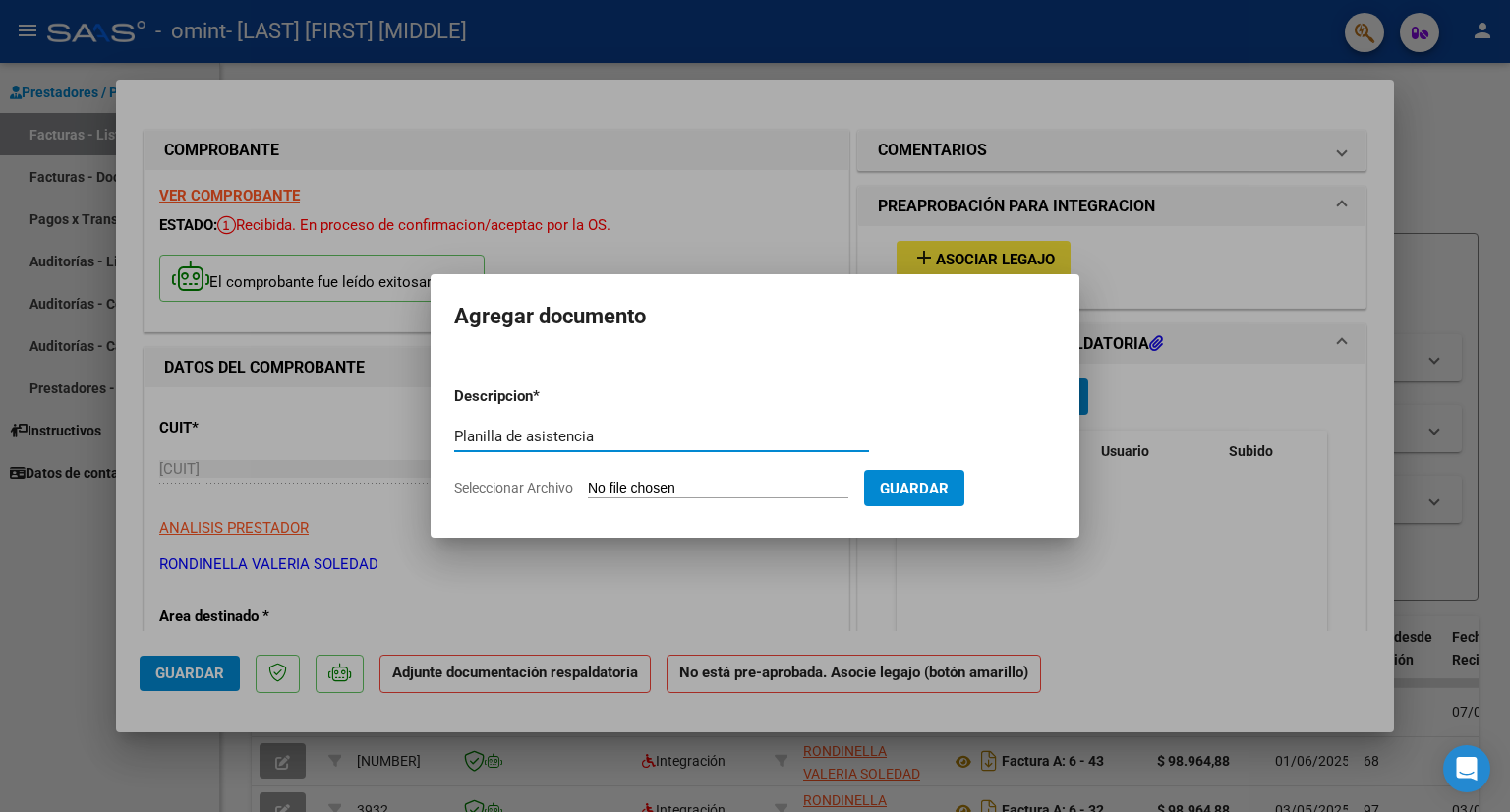 type on "Planilla de asistencia" 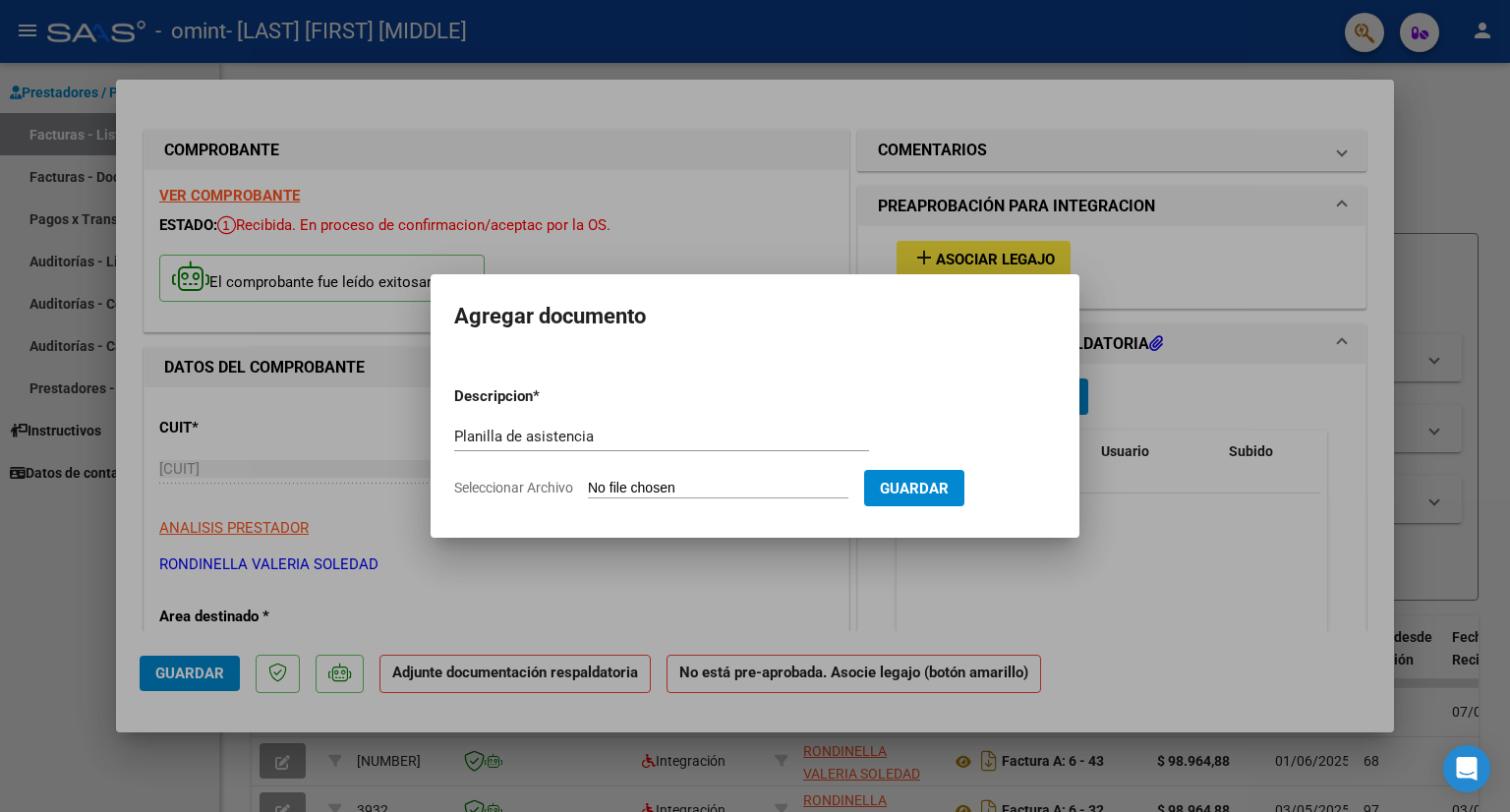 click on "Seleccionar Archivo" at bounding box center (718, 489) 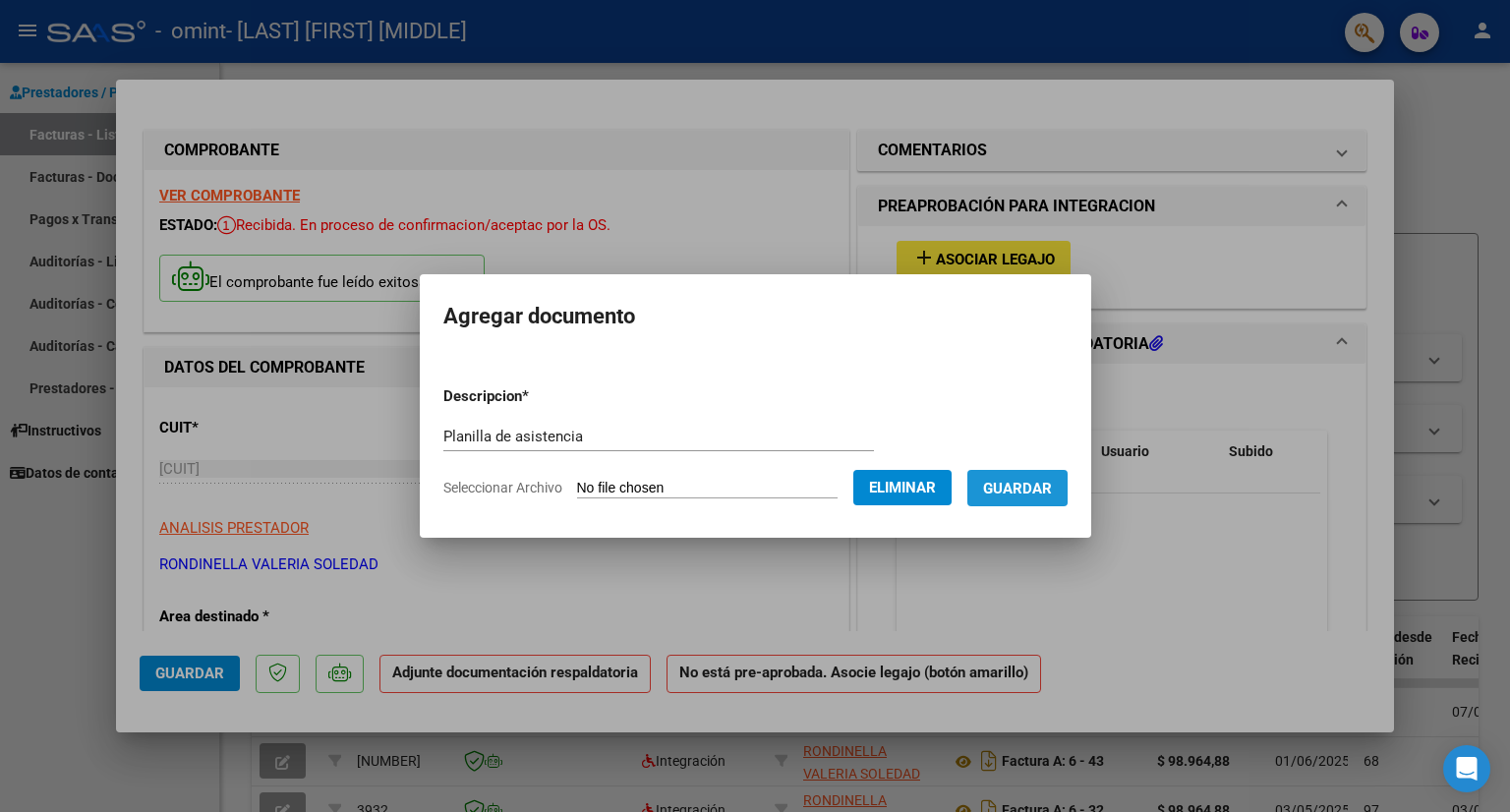click on "Guardar" at bounding box center [1017, 489] 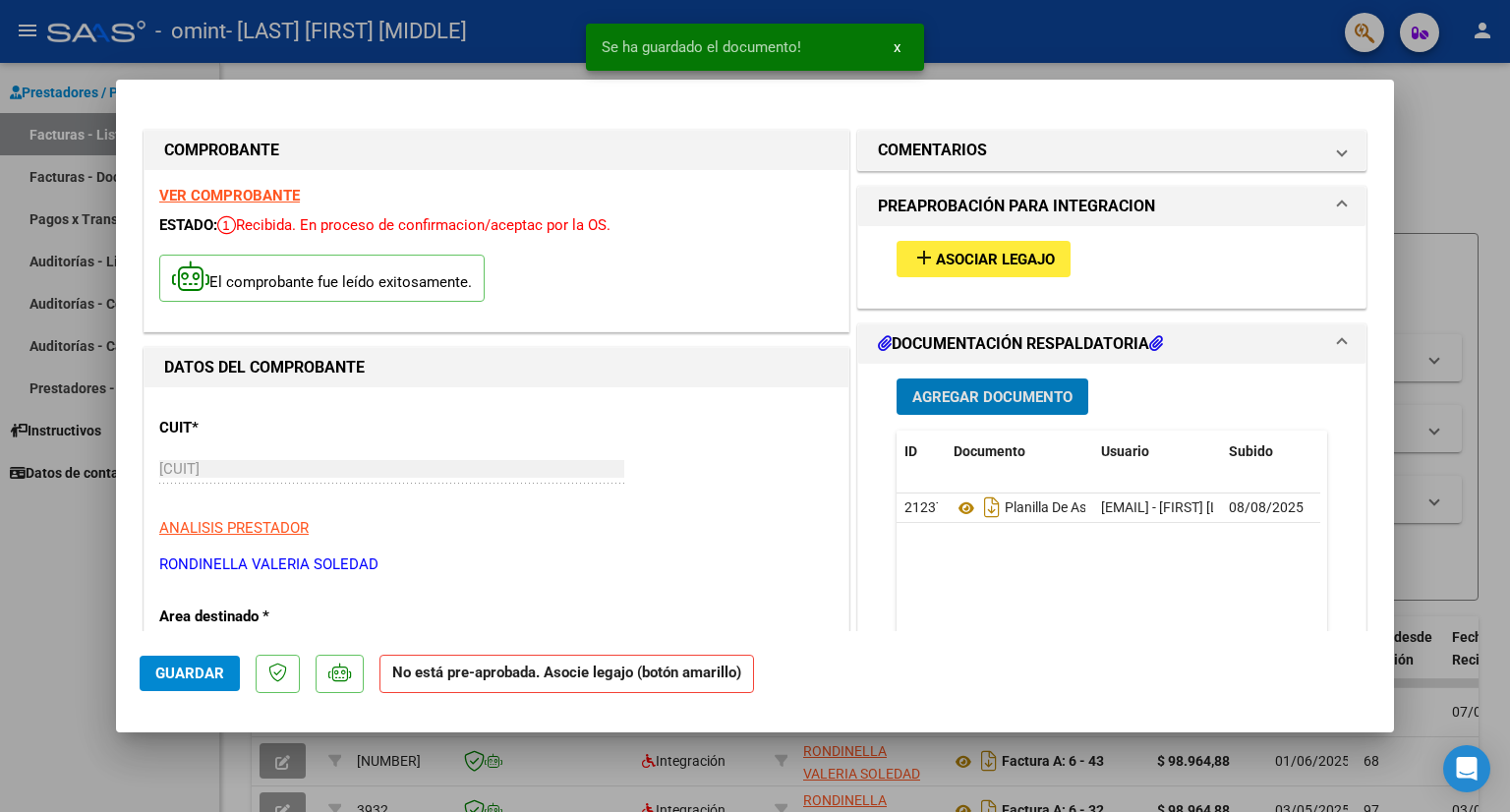 click on "Asociar Legajo" at bounding box center [995, 260] 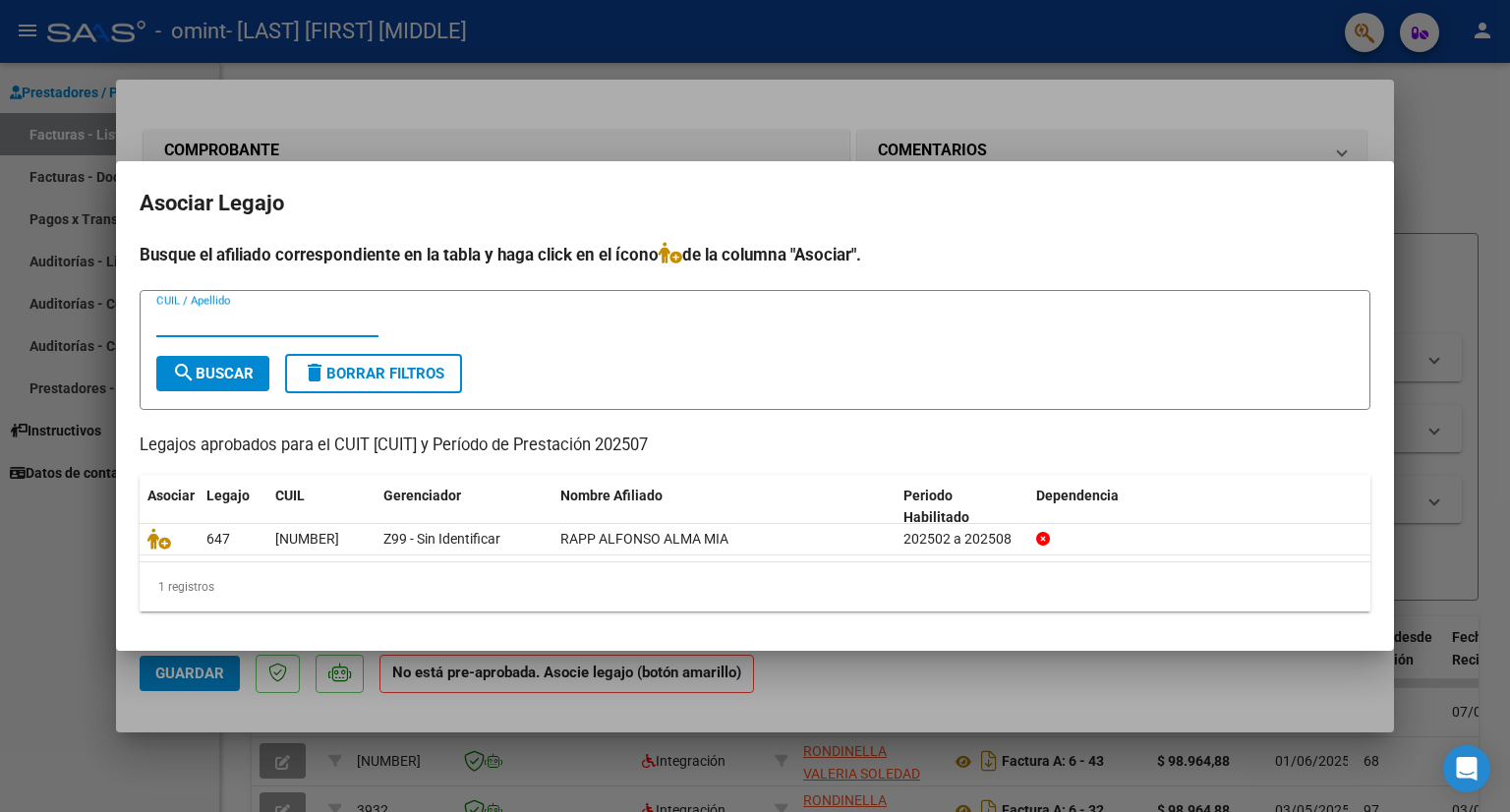click on "CUIL / Apellido" at bounding box center [267, 321] 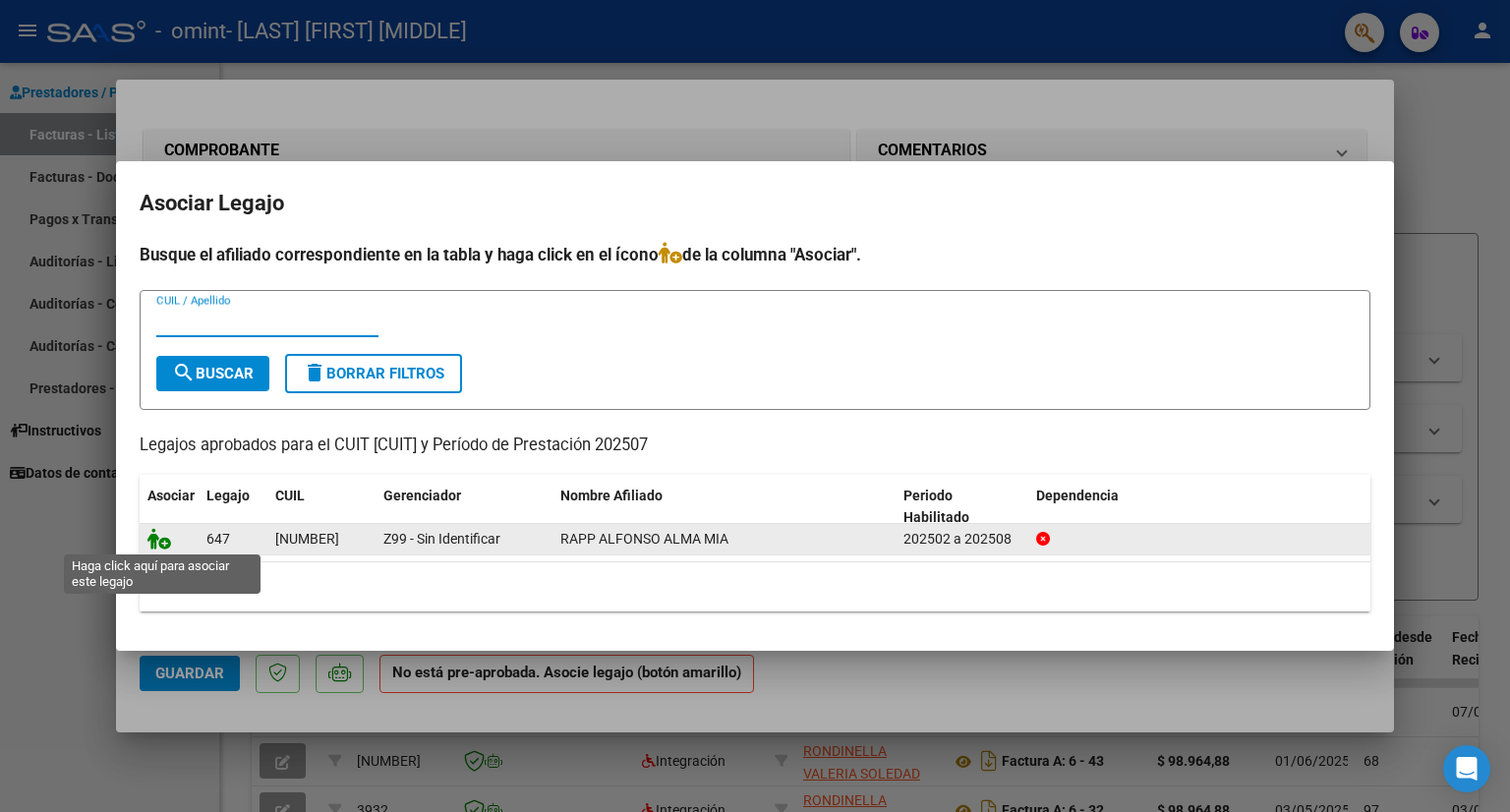 click 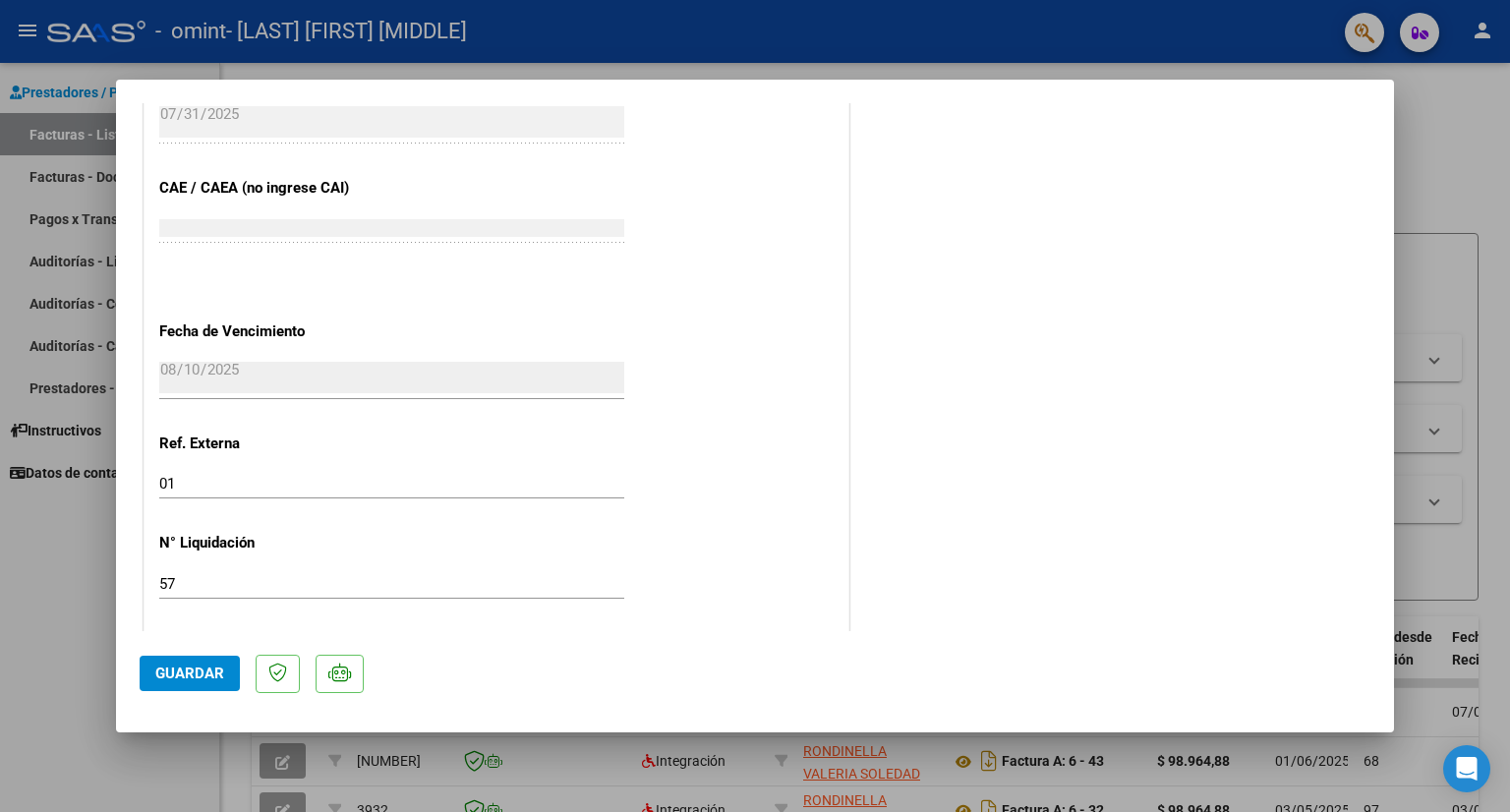 scroll, scrollTop: 1230, scrollLeft: 0, axis: vertical 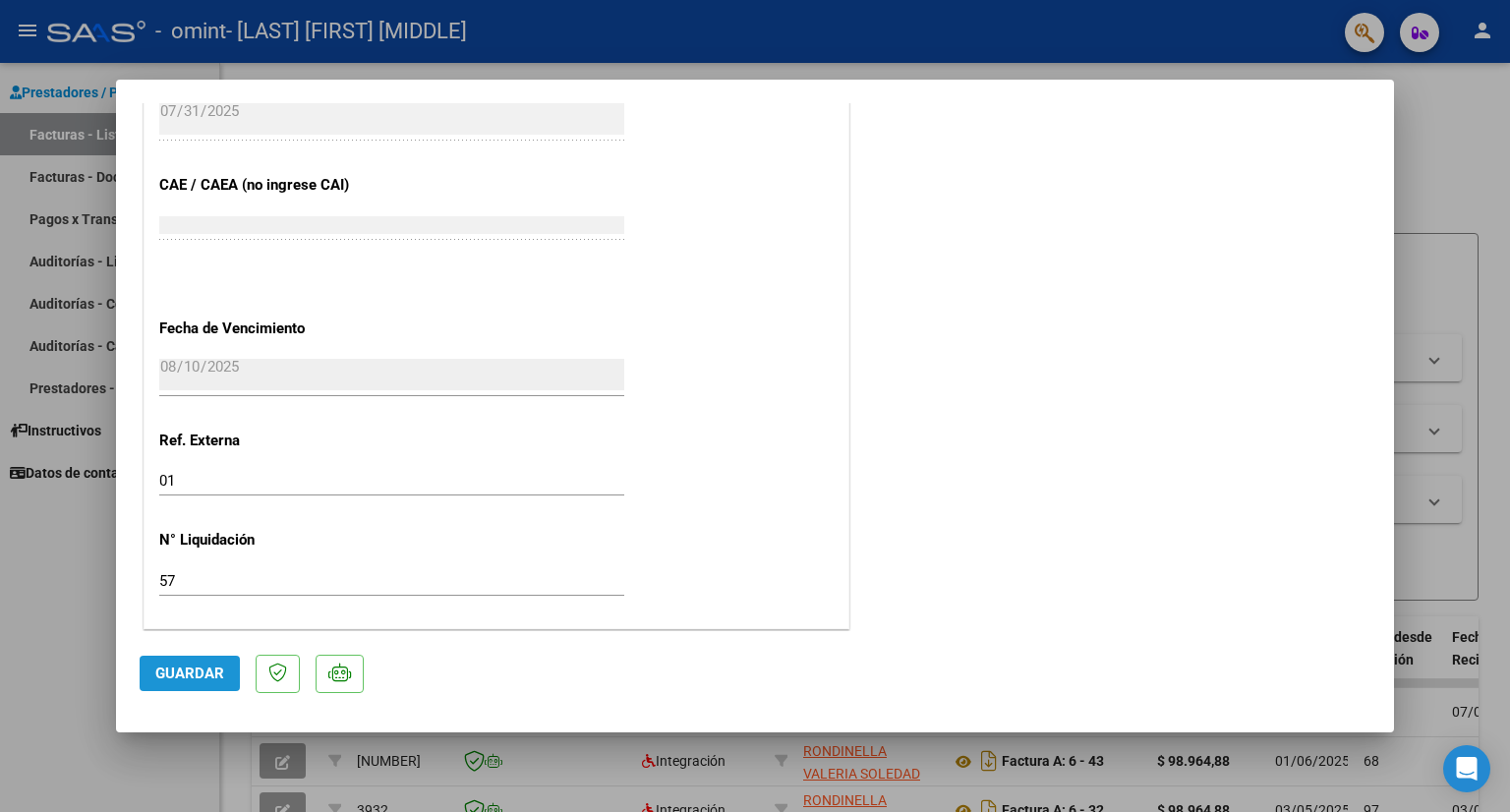 click on "Guardar" 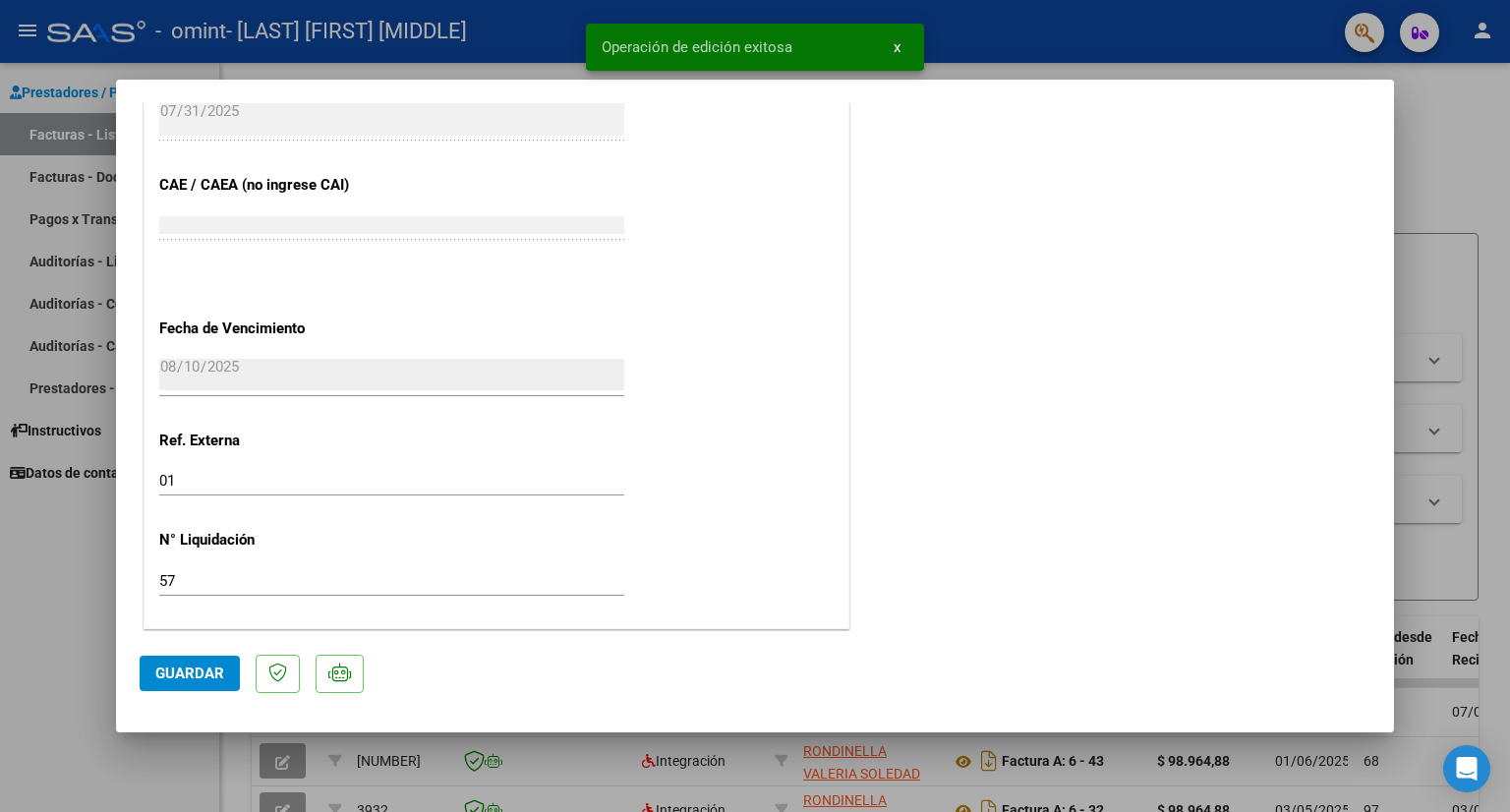 click at bounding box center (755, 406) 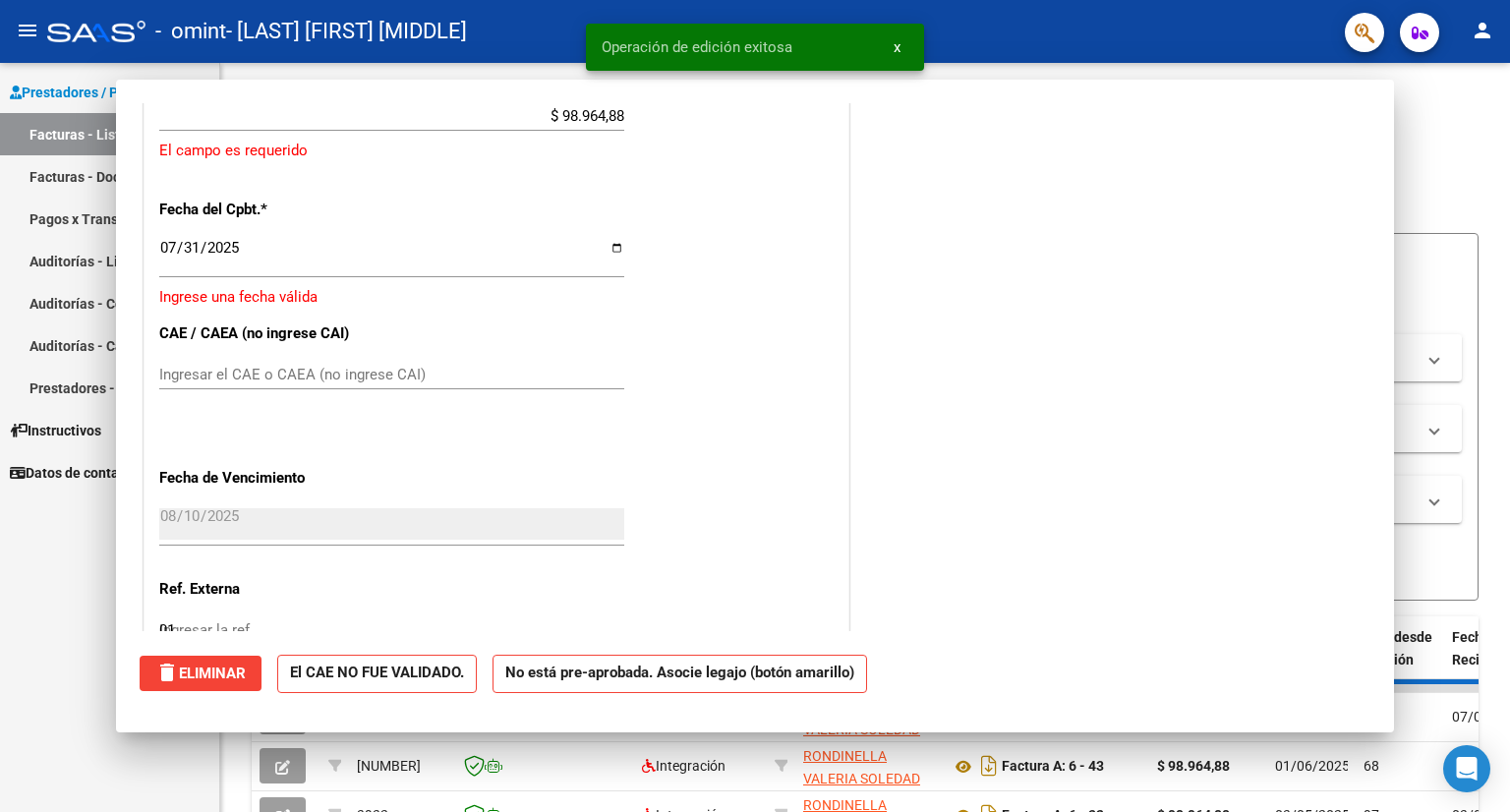 type 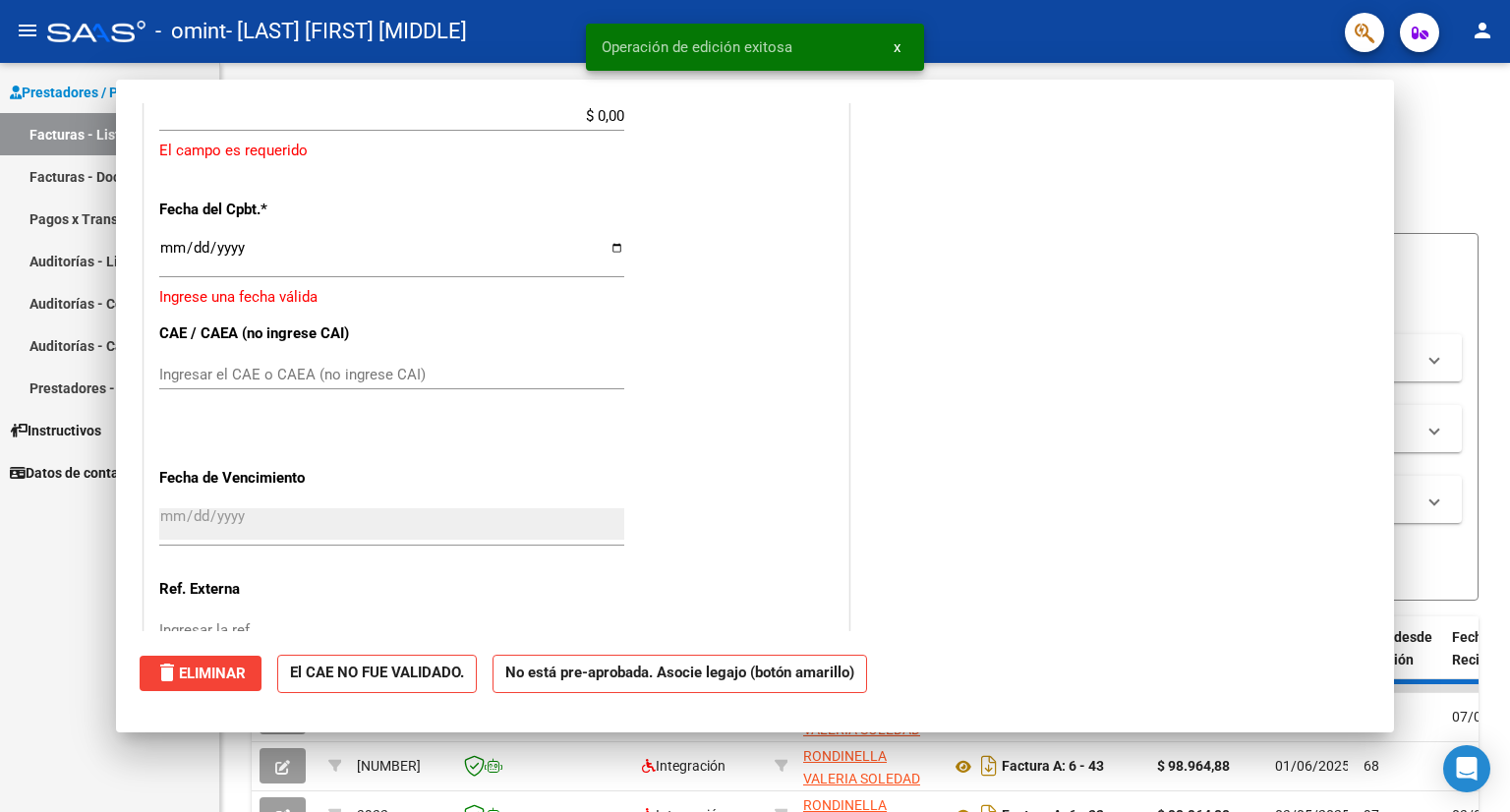 scroll, scrollTop: 1366, scrollLeft: 0, axis: vertical 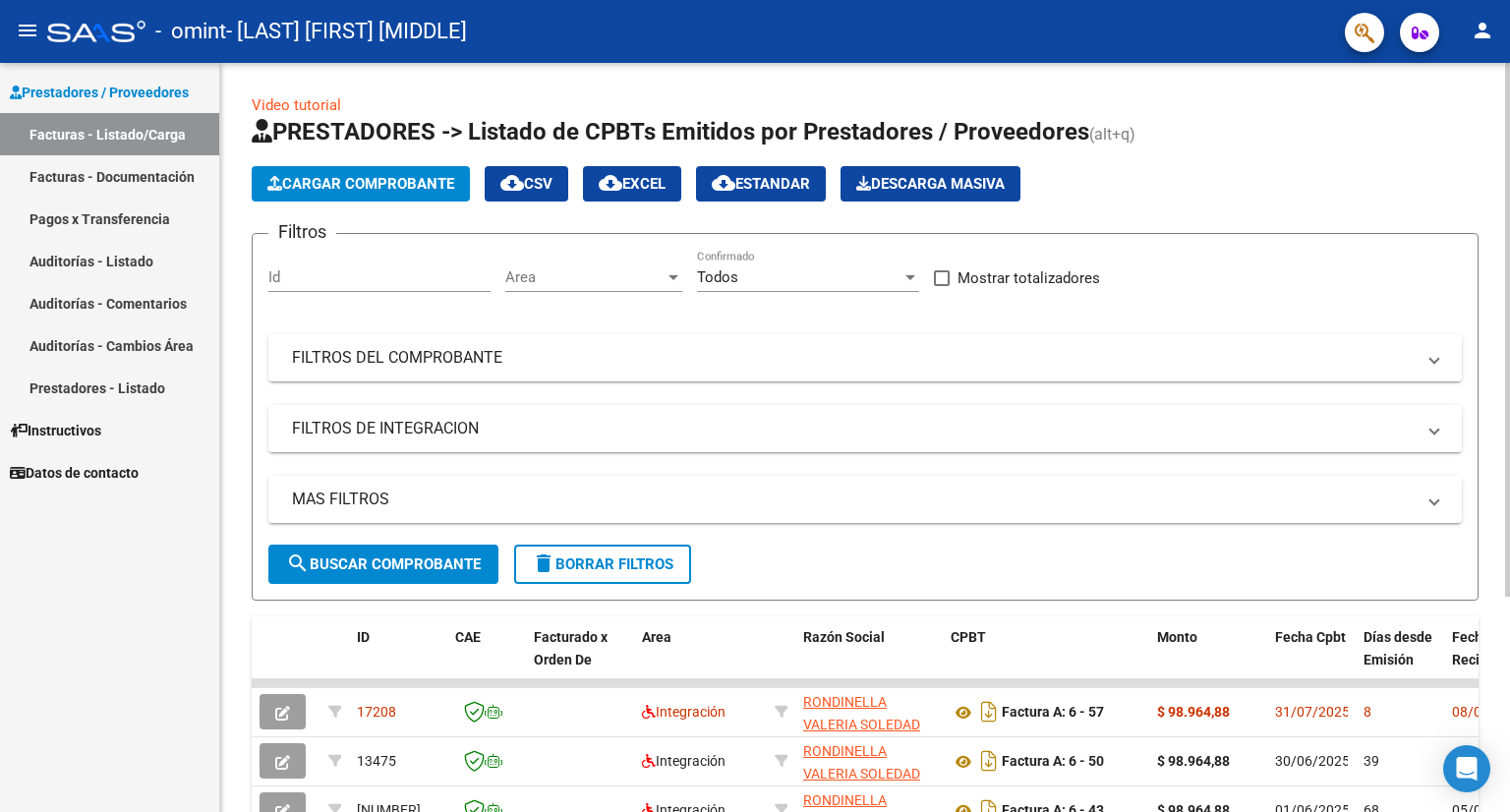click on "Filtros Id Area Area Todos Confirmado   Mostrar totalizadores   FILTROS DEL COMPROBANTE  Comprobante Tipo Comprobante Tipo Start date – End date Fec. Comprobante Desde / Hasta Días Emisión Desde(cant. días) Días Emisión Hasta(cant. días) CUIT / Razón Social Pto. Venta Nro. Comprobante Código SSS CAE Válido CAE Válido Todos Cargado Módulo Hosp. Todos Tiene facturacion Apócrifa Hospital Refes  FILTROS DE INTEGRACION  Período De Prestación Campos del Archivo de Rendición Devuelto x SSS (dr_envio) Todos Rendido x SSS (dr_envio) Tipo de Registro Tipo de Registro Período Presentación Período Presentación Campos del Legajo Asociado (preaprobación) Afiliado Legajo (cuil/nombre) Todos Solo facturas preaprobadas  MAS FILTROS  Todos Con Doc. Respaldatoria Todos Con Trazabilidad Todos Asociado a Expediente Sur Auditoría Auditoría Auditoría Id Start date – End date Auditoría Confirmada Desde / Hasta Start date – End date Fec. Rec. Desde / Hasta Start date – End date Start date – End date" 